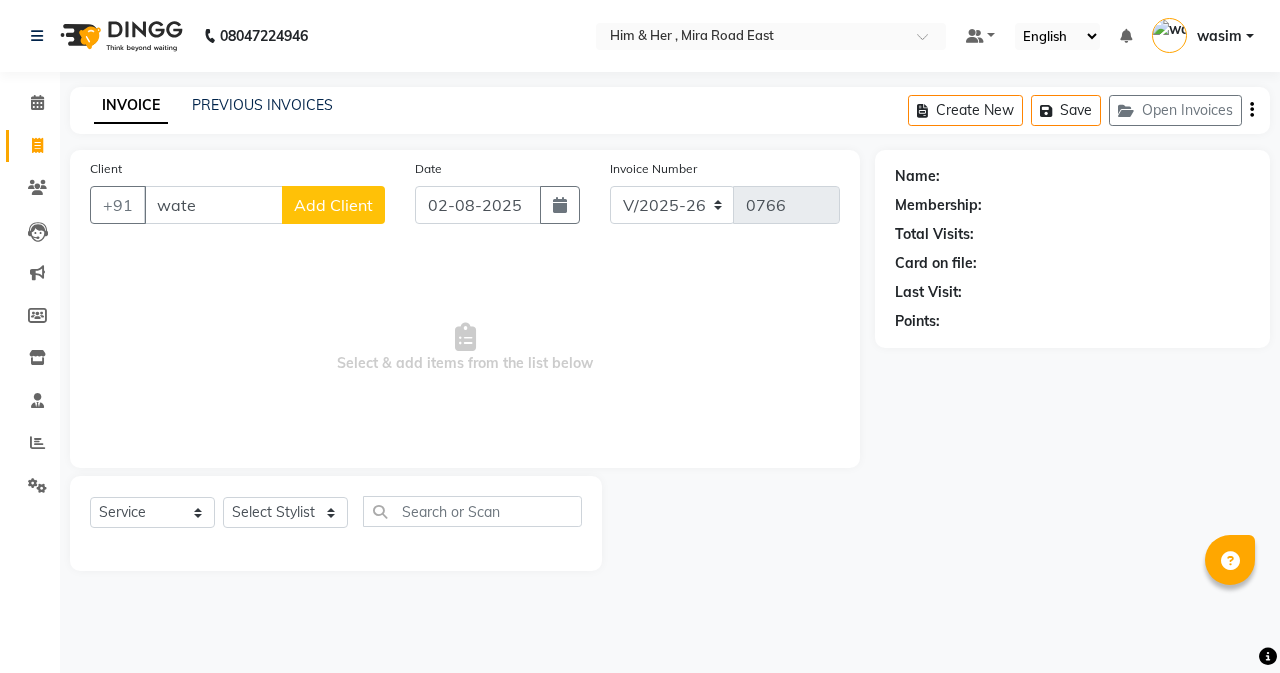 select on "5934" 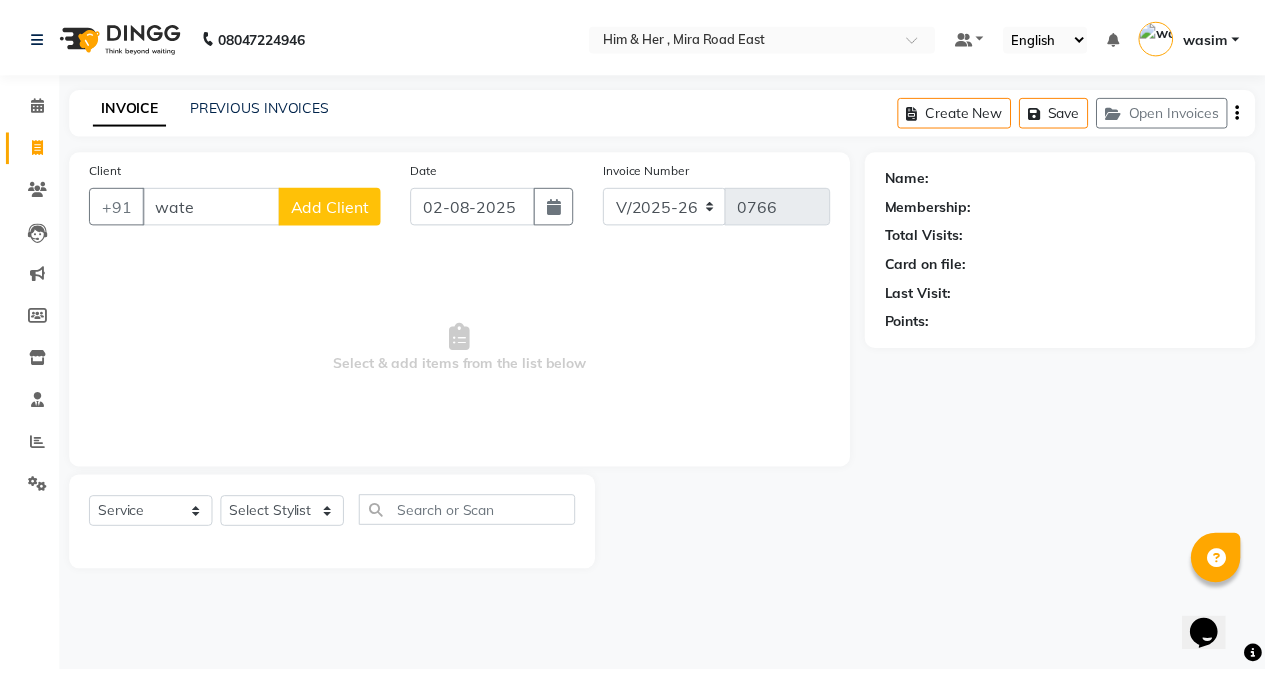 scroll, scrollTop: 0, scrollLeft: 0, axis: both 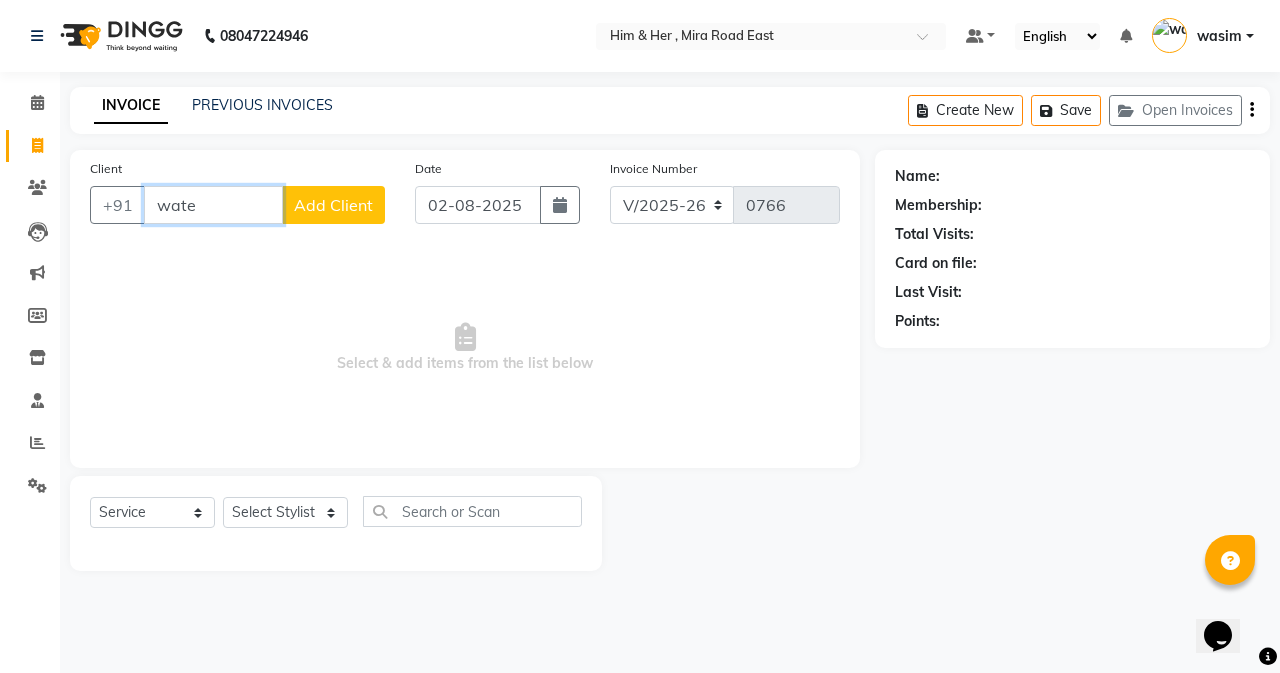 click on "wate" at bounding box center (213, 205) 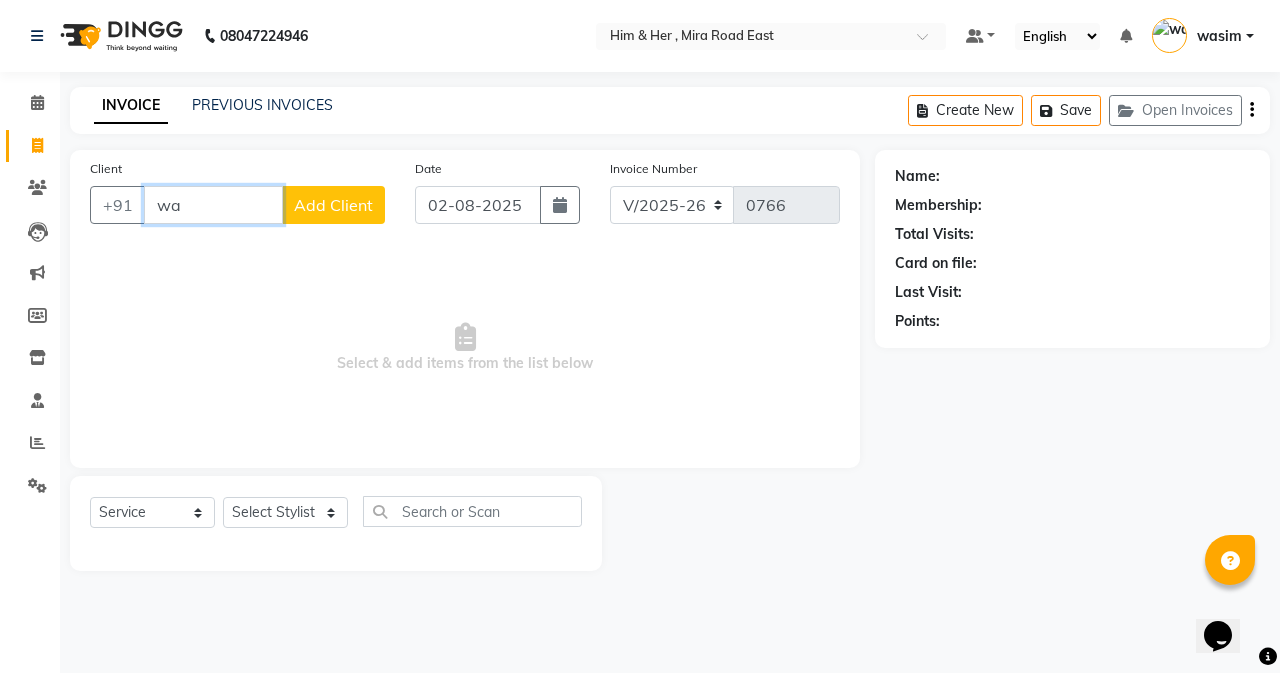 type on "w" 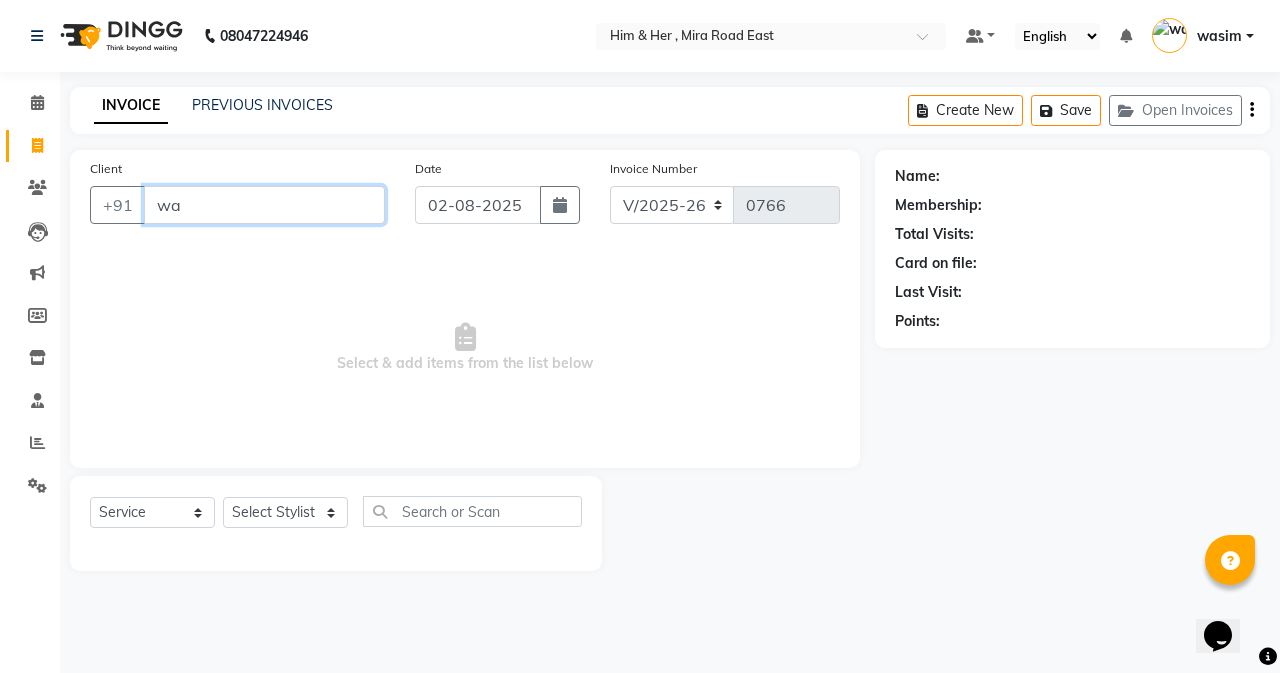 type on "w" 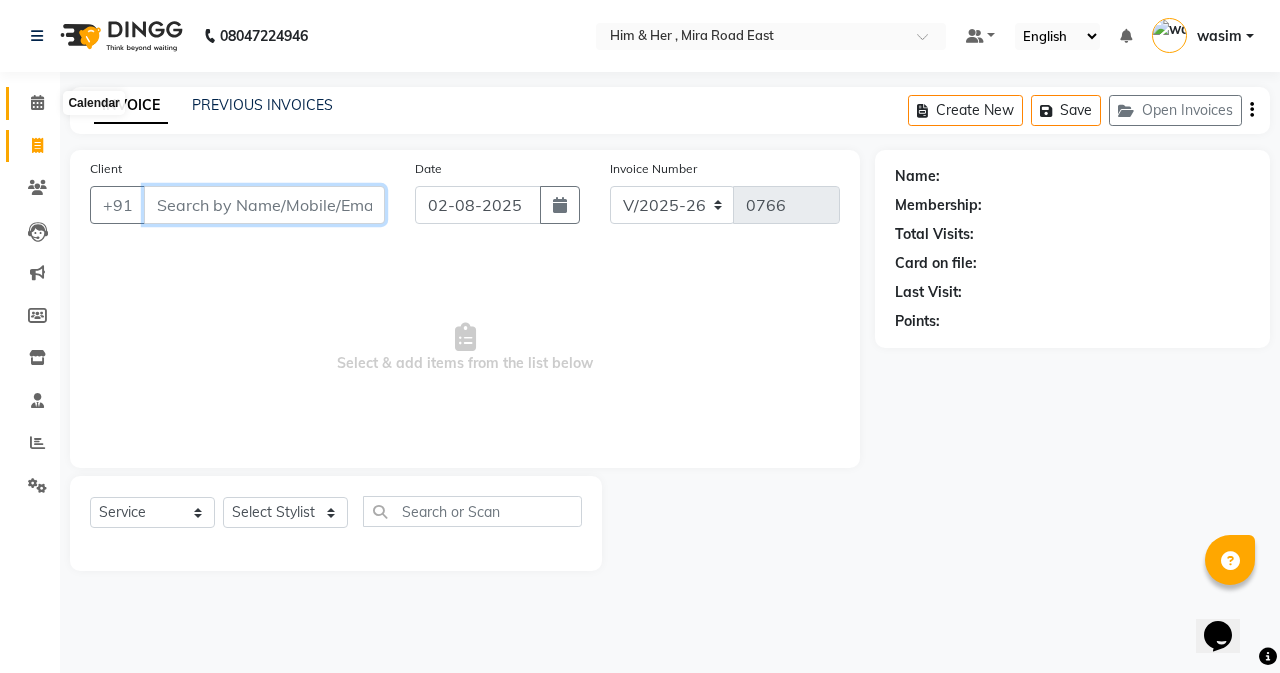 type 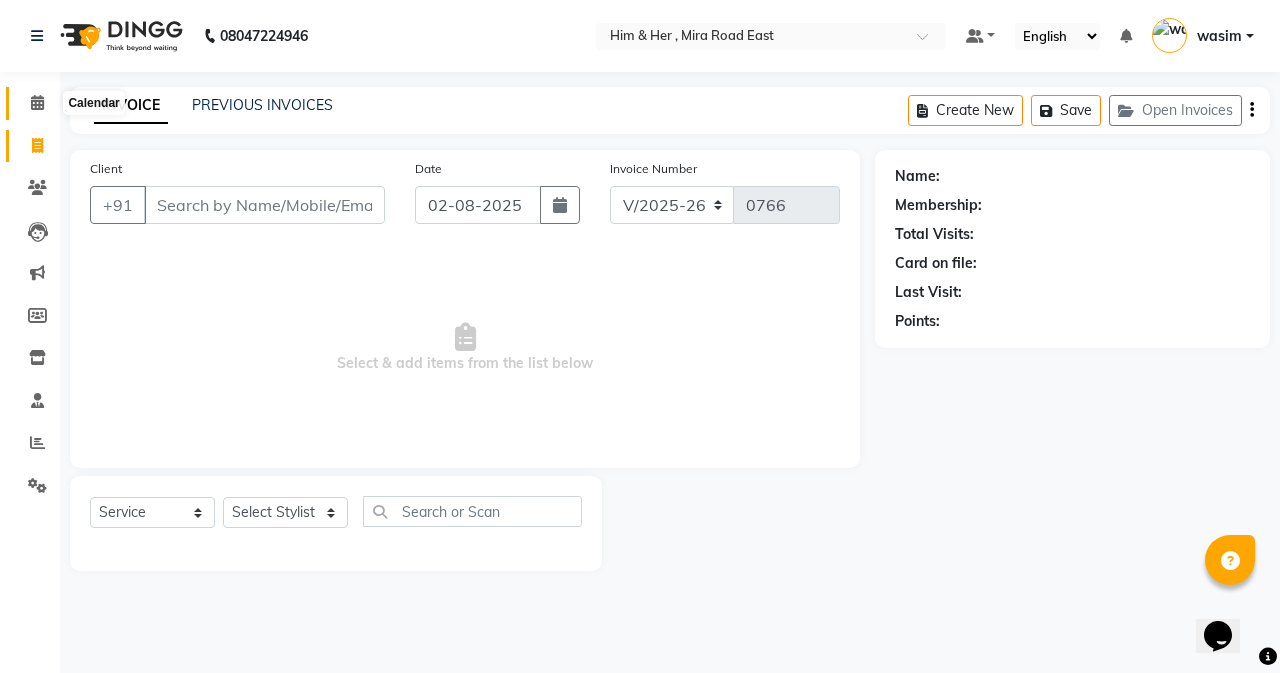 click 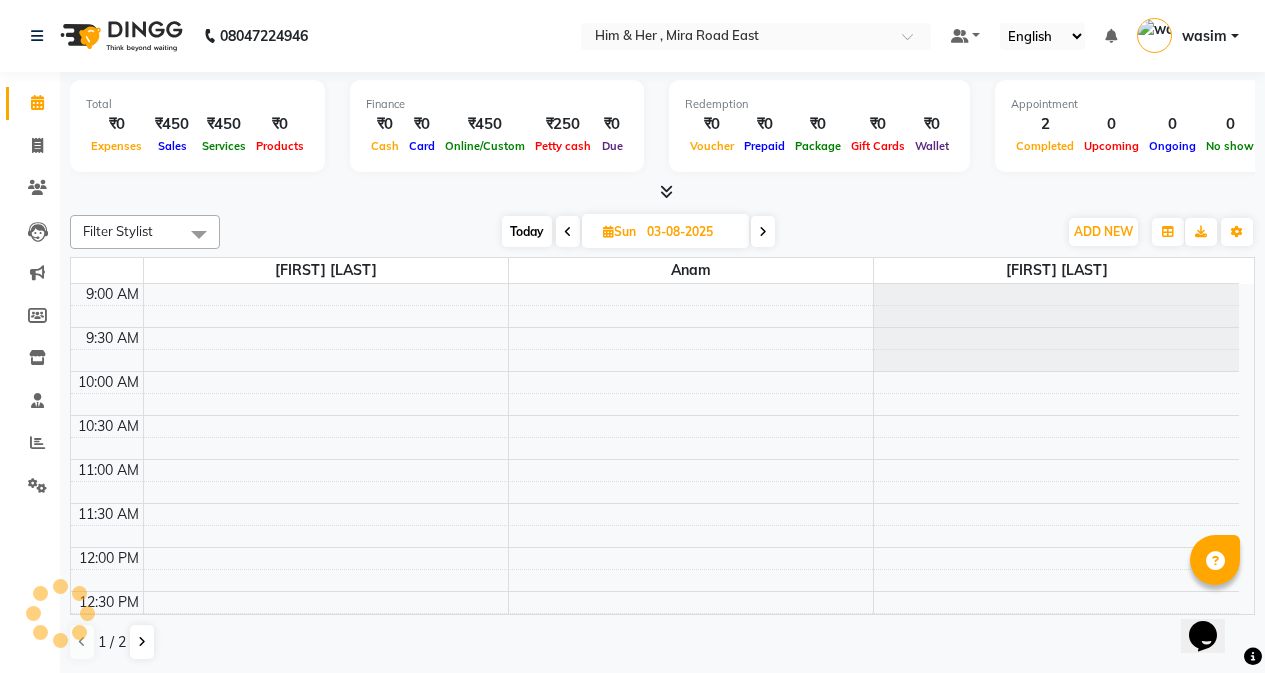 scroll, scrollTop: 0, scrollLeft: 0, axis: both 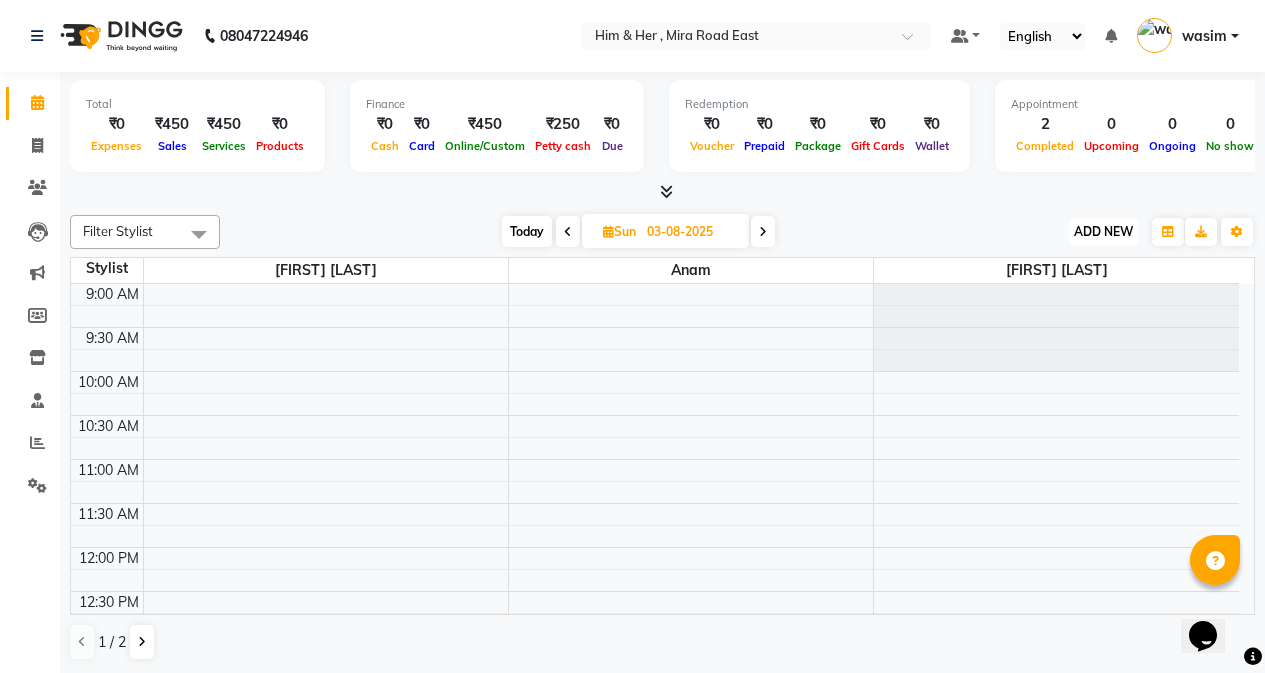 click on "ADD NEW" at bounding box center (1103, 231) 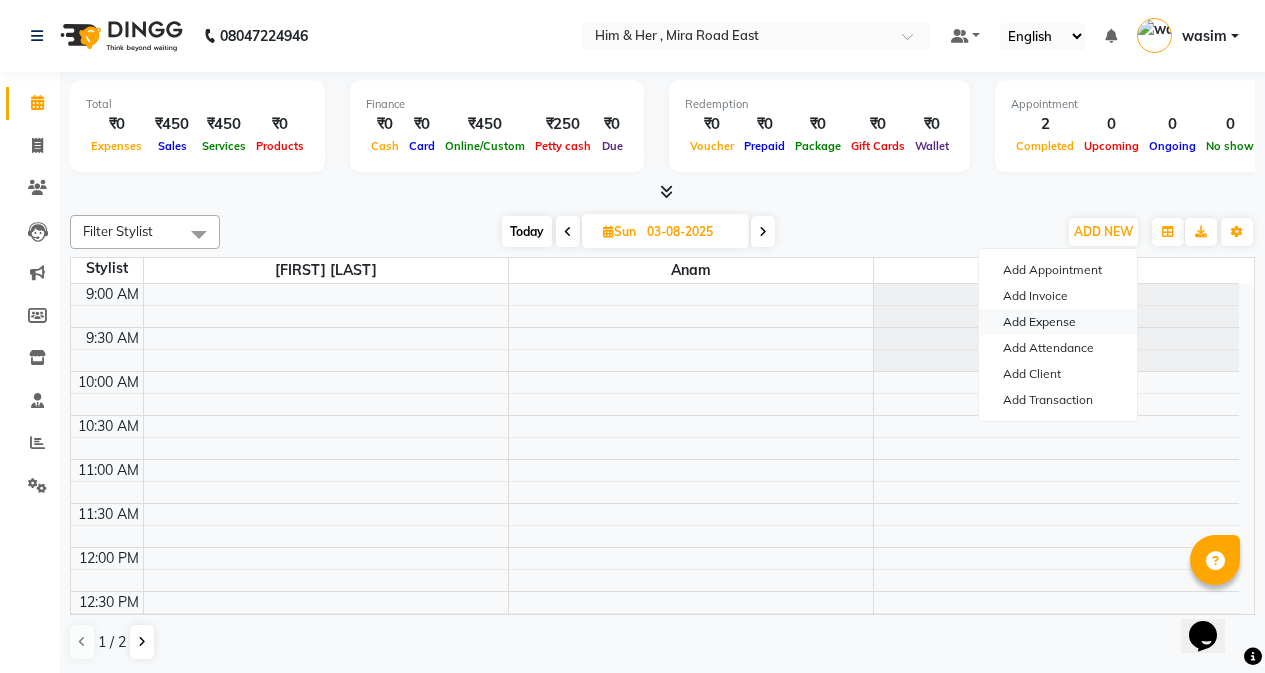 click on "Add Expense" at bounding box center [1058, 322] 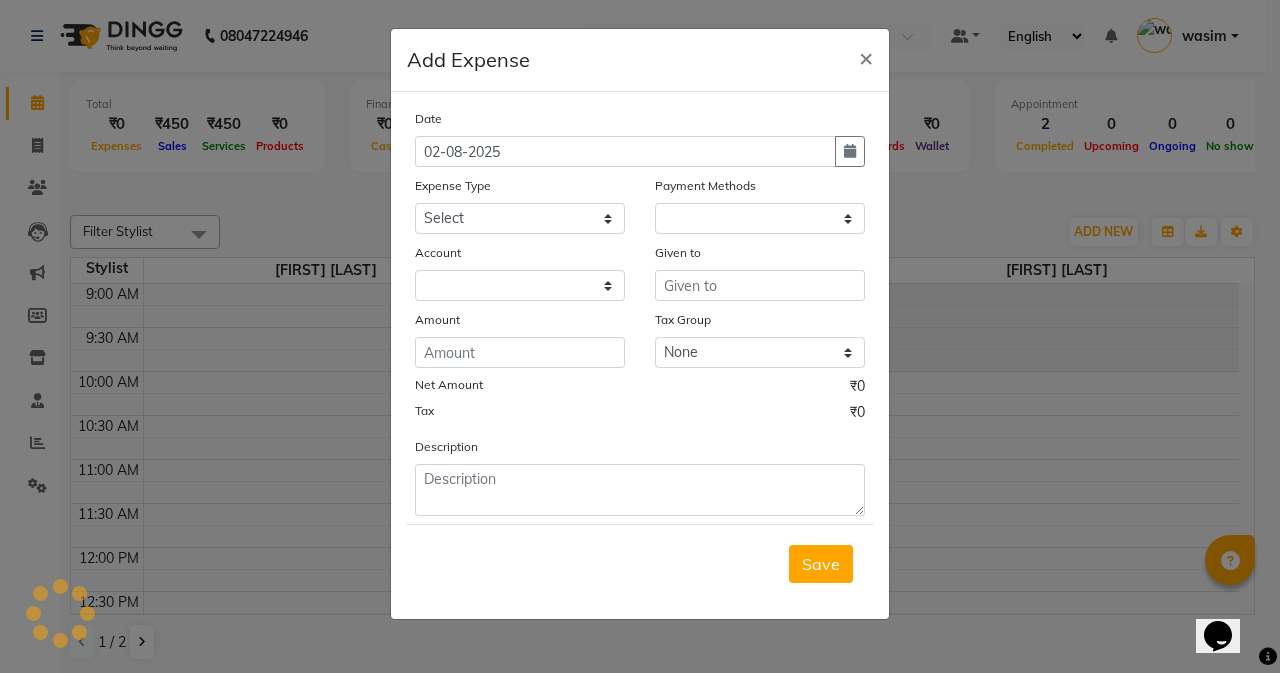 select on "1" 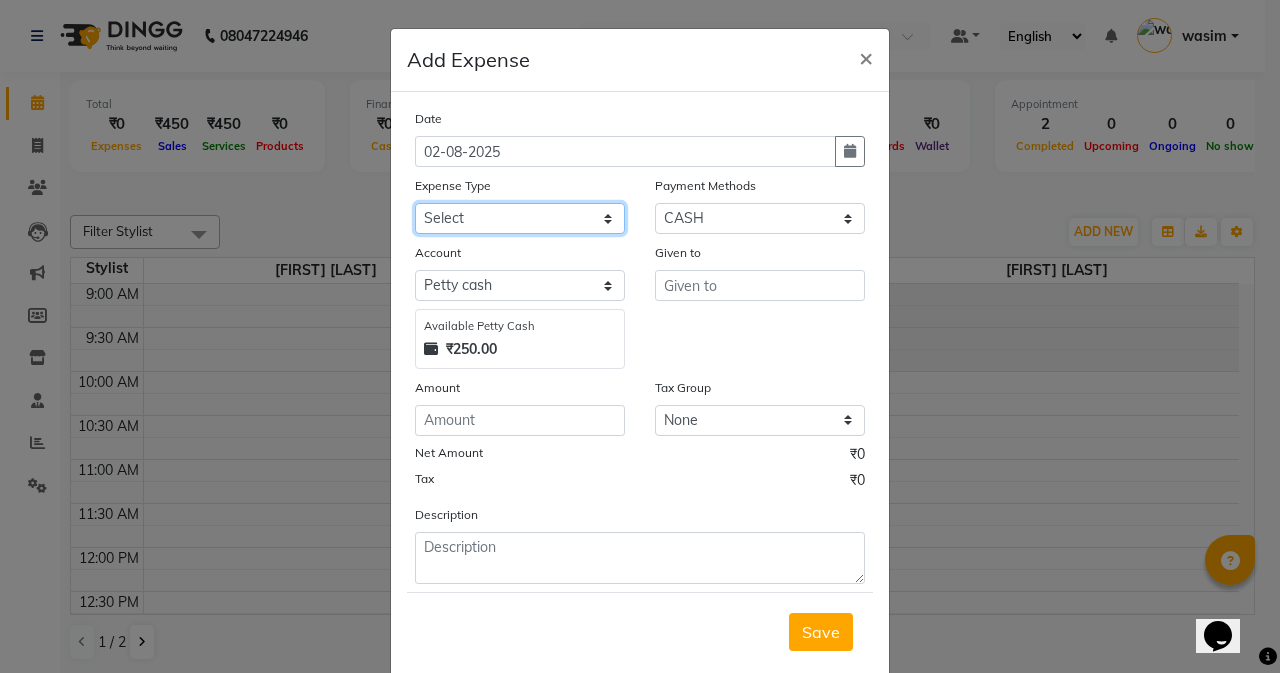 click on "Select Advance Advance Salary Bank charges Cash transfer to bank Cash transfer to hub charity Check Client Snacks Disposabal Electricity bill Equipment Incentive Lundry Maintenance Marketing milk OT Owner Snacks Pantry Product Rent Salary saloon electricity staff advance Staff Snacks Tea Tip Water" 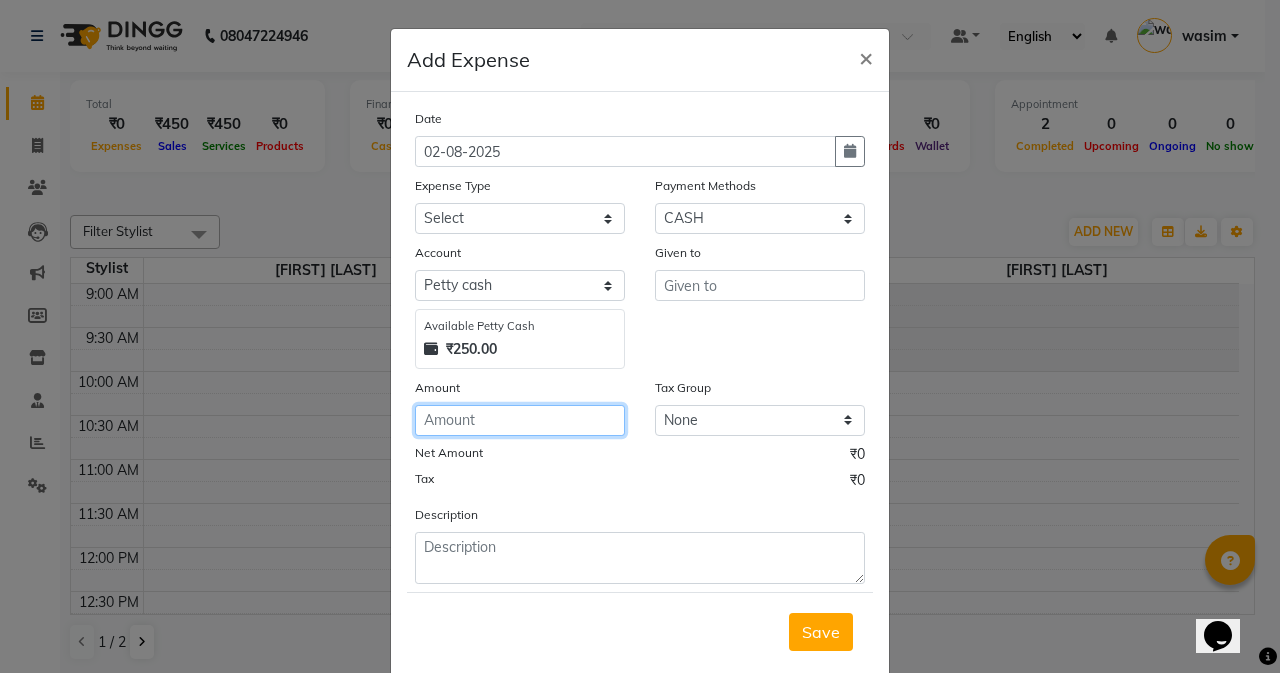 click 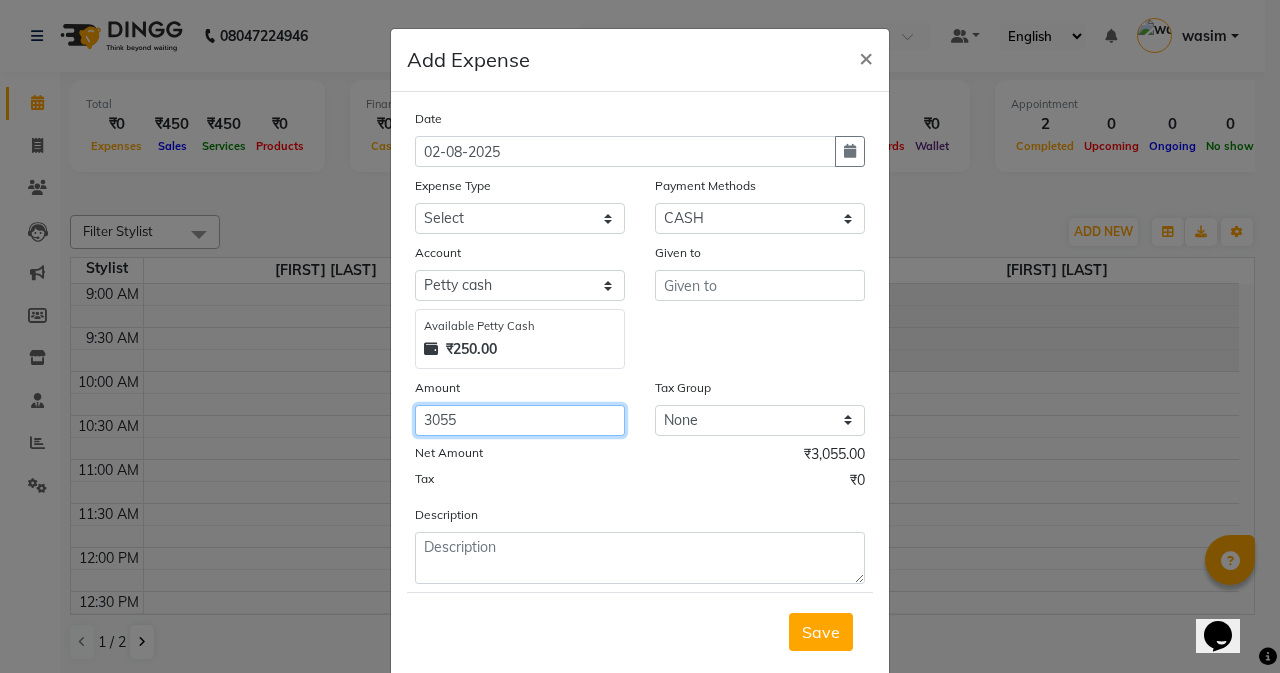 type on "3055" 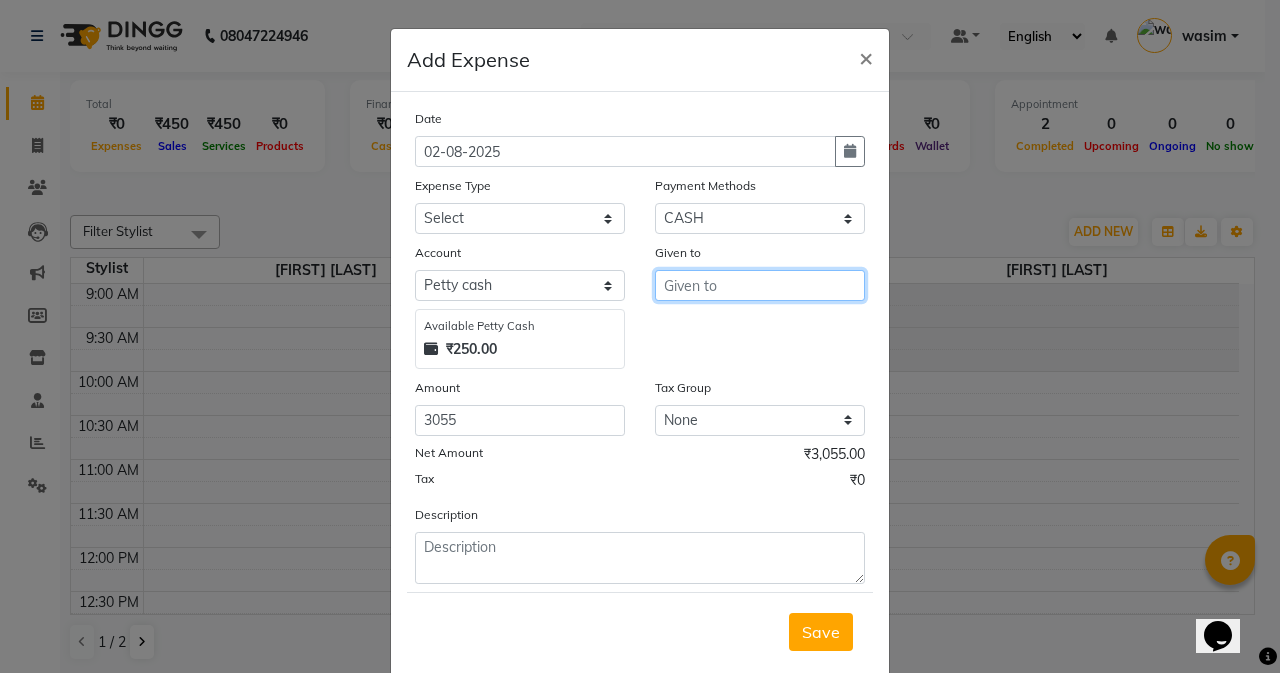 click at bounding box center [760, 285] 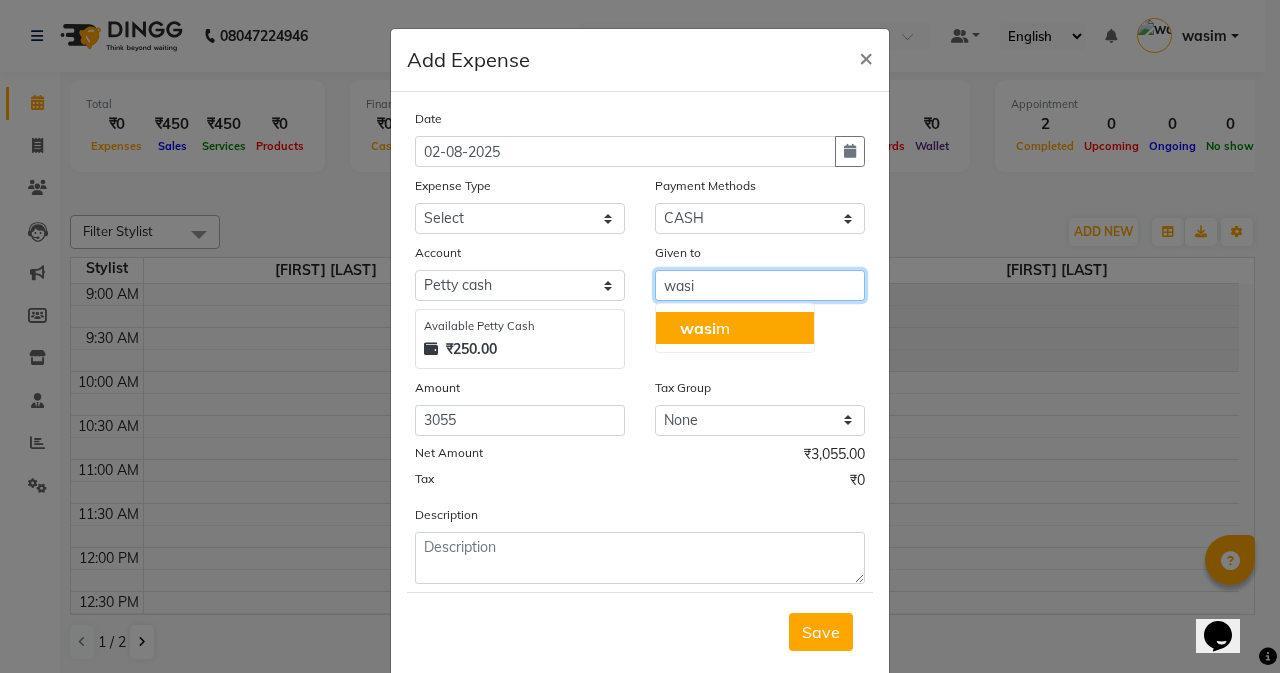 click on "wasi m" at bounding box center [735, 328] 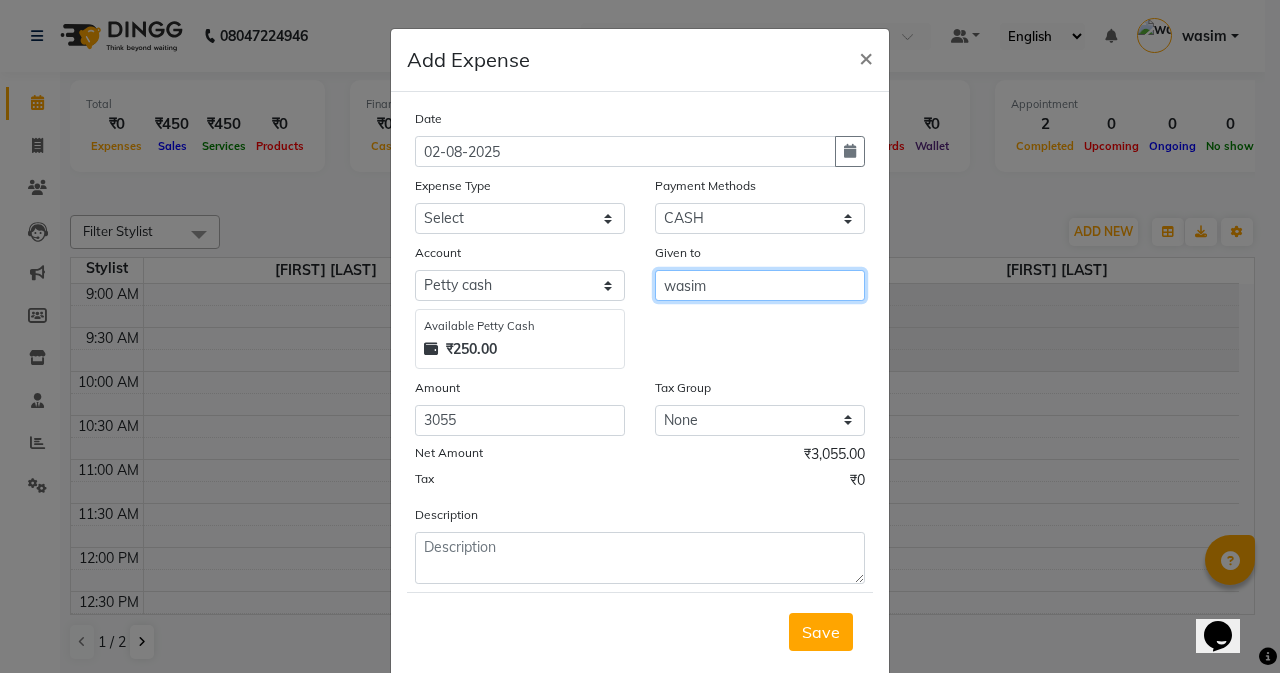 type on "wasim" 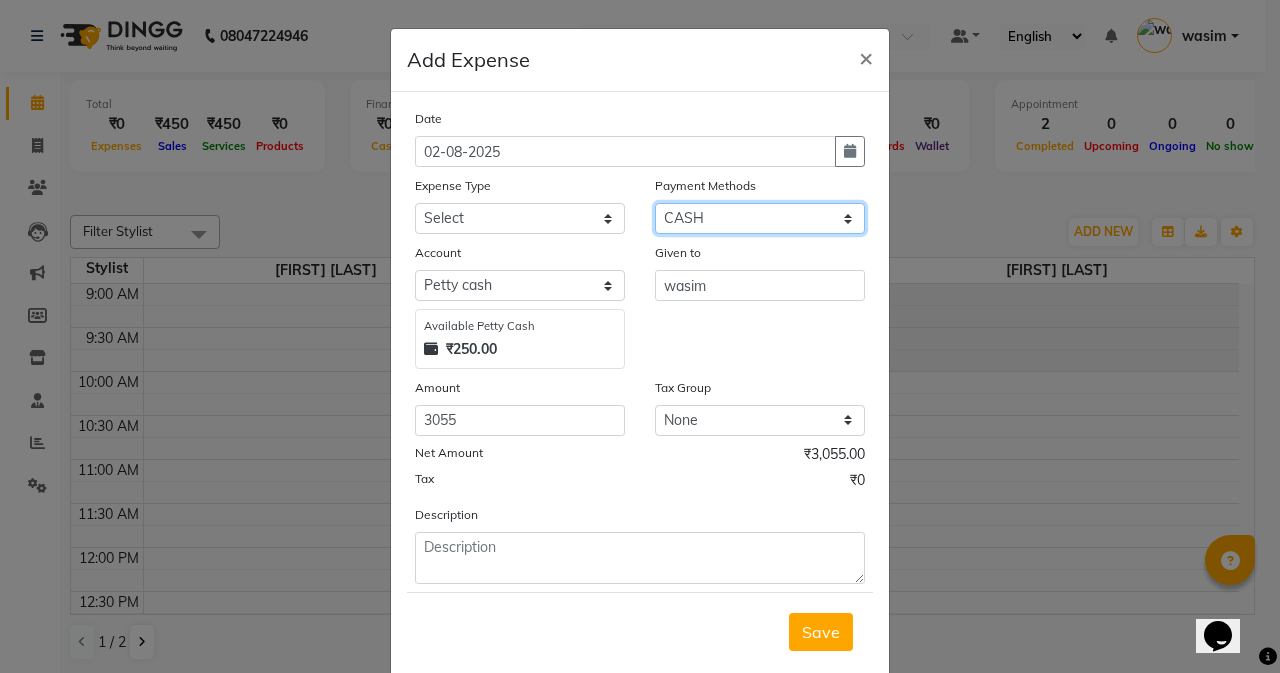 click on "Select Package PhonePe Voucher Gift Card GPay CARD Prepaid CASH ONLINE Wallet" 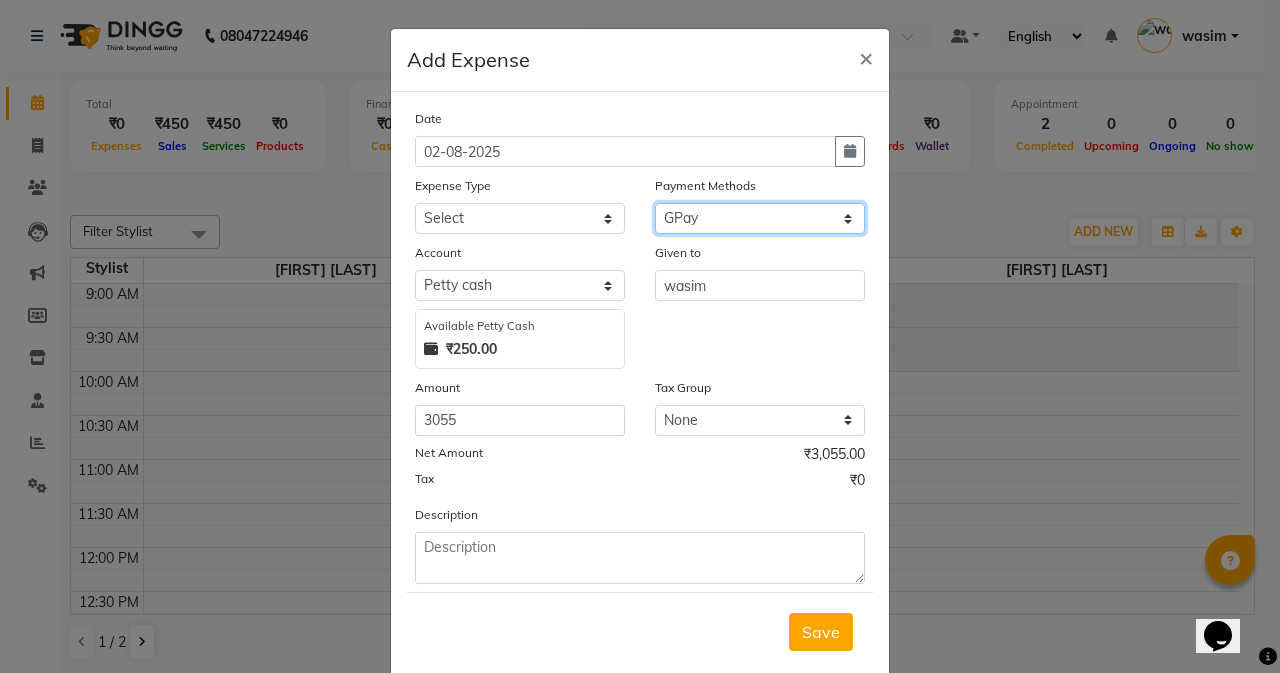 click on "Select Package PhonePe Voucher Gift Card GPay CARD Prepaid CASH ONLINE Wallet" 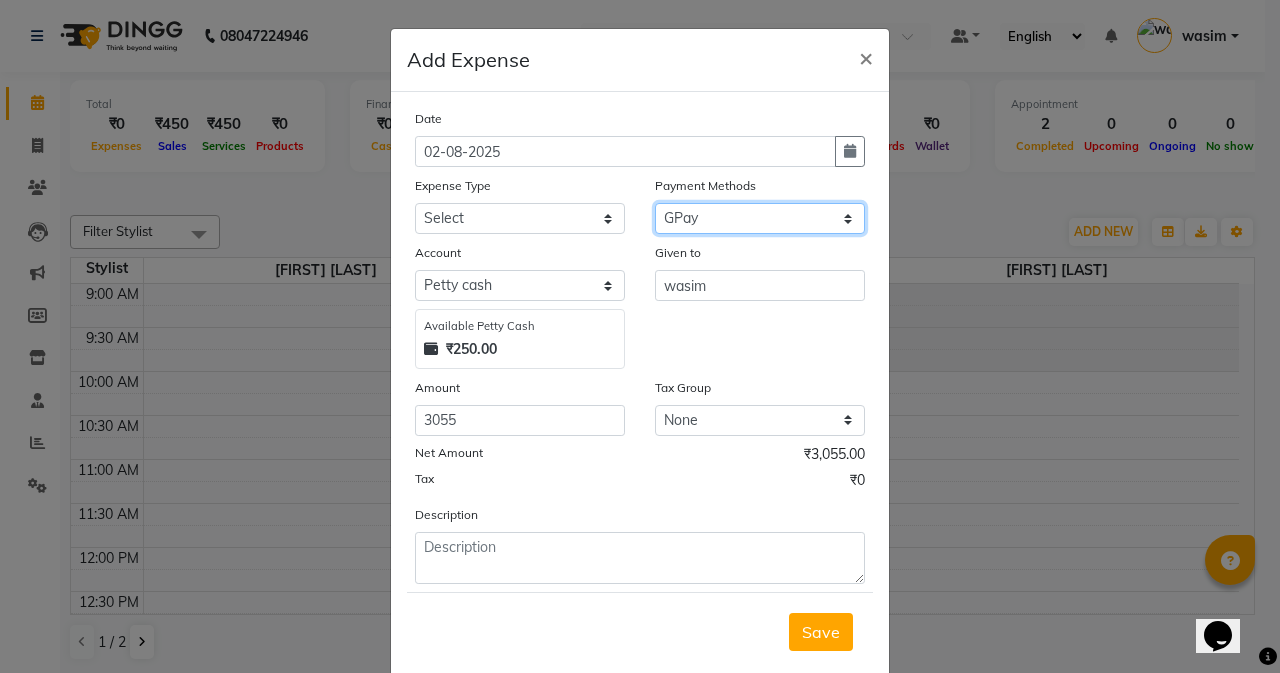 select on "4910" 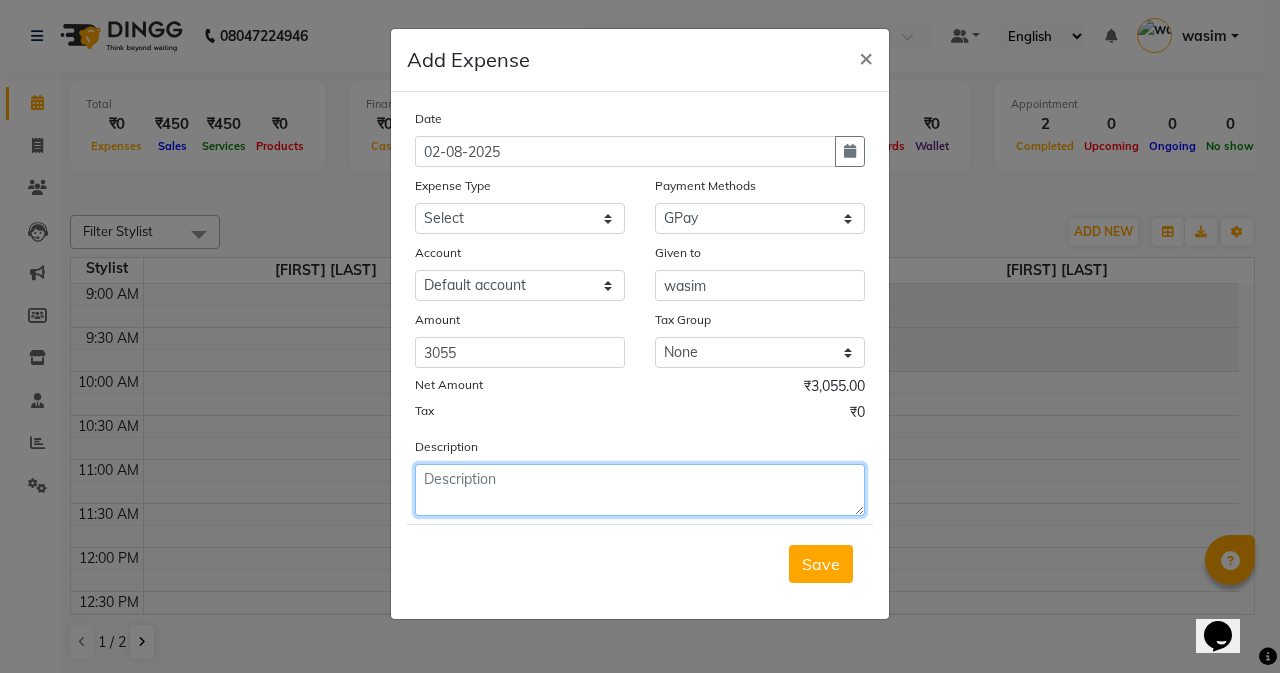 click 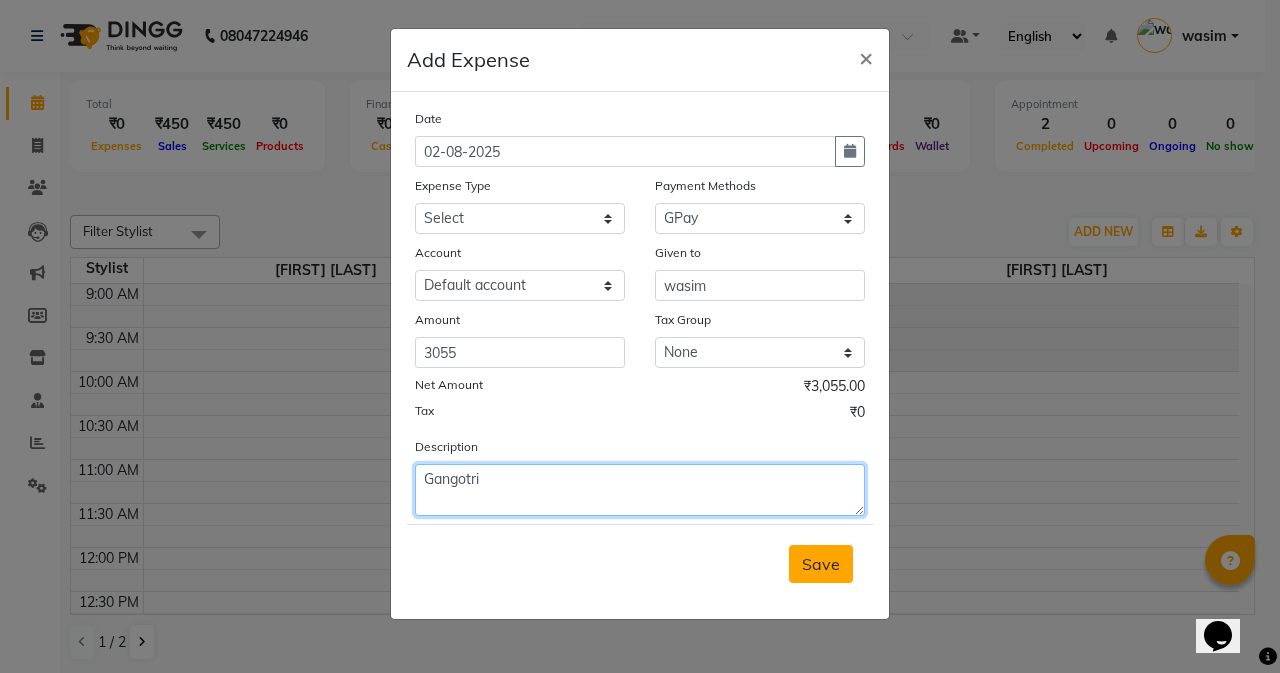 type on "Gangotri" 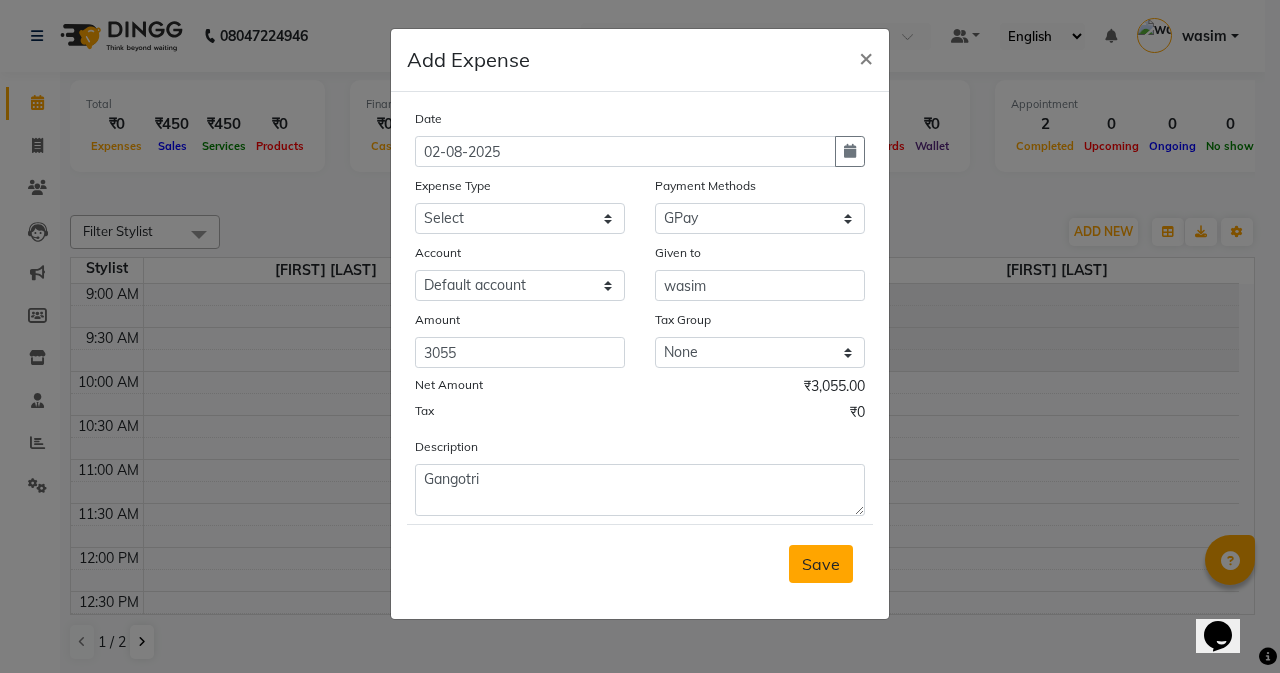 click on "Save" at bounding box center [821, 564] 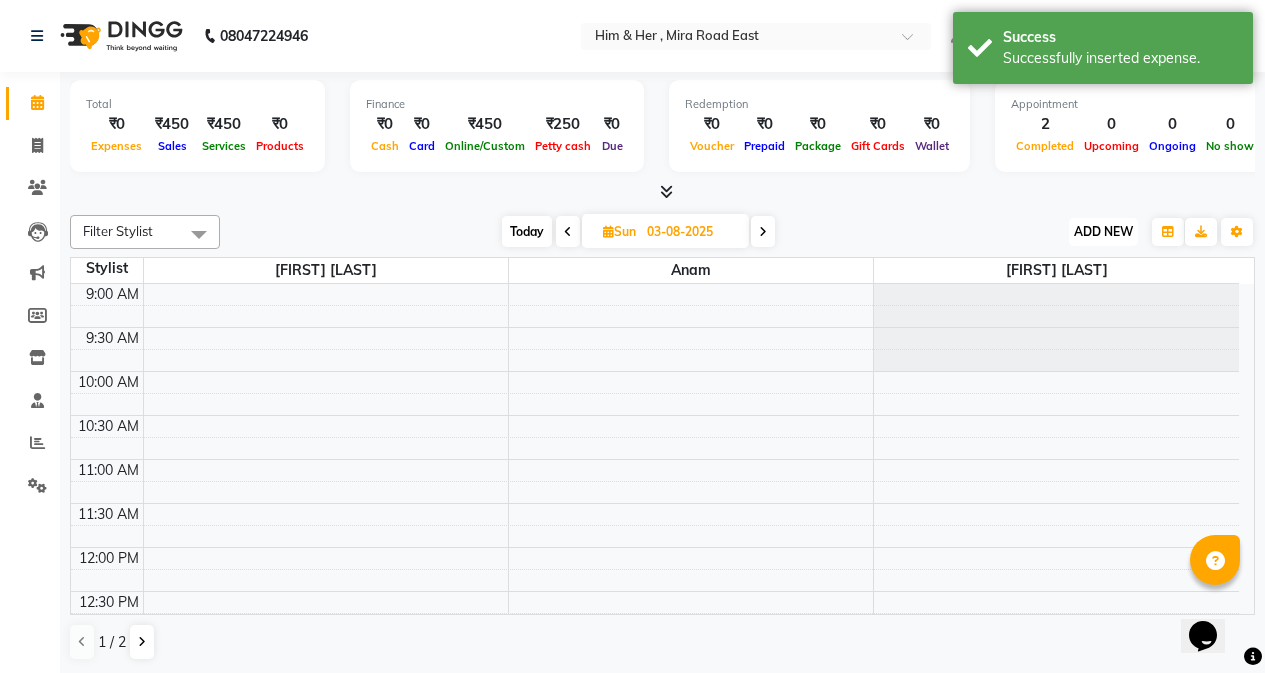 click on "ADD NEW Toggle Dropdown" at bounding box center [1103, 232] 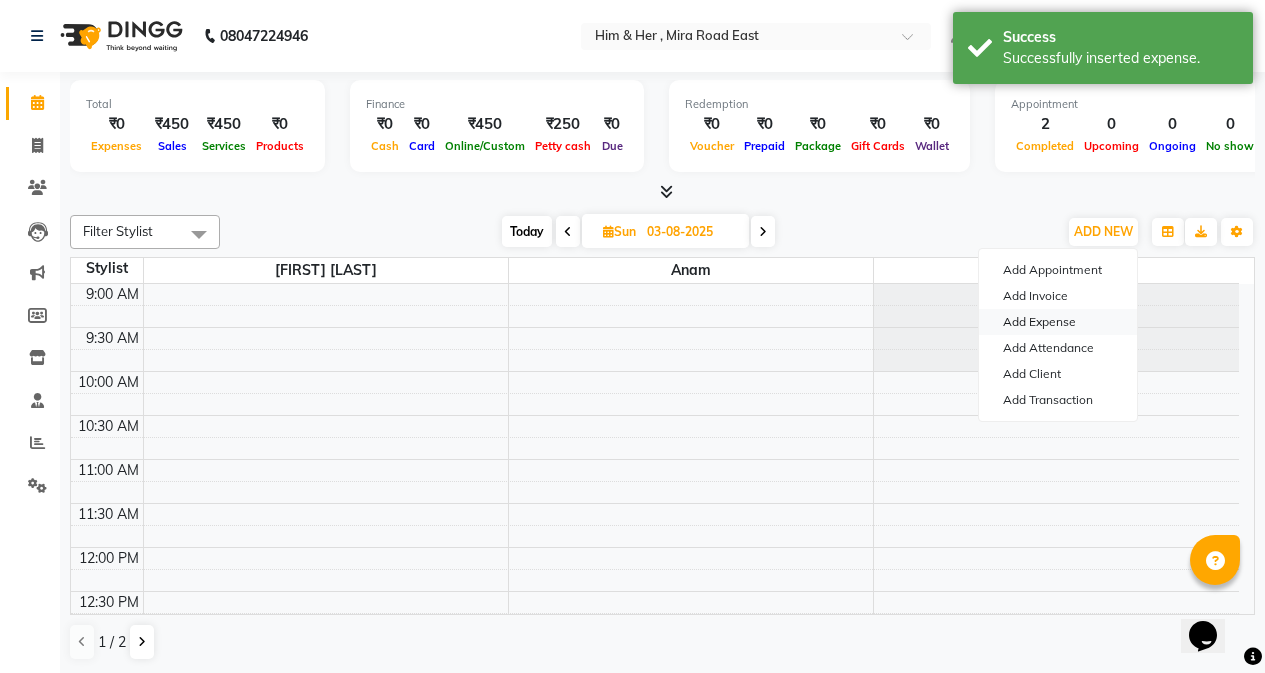 click on "Add Expense" at bounding box center [1058, 322] 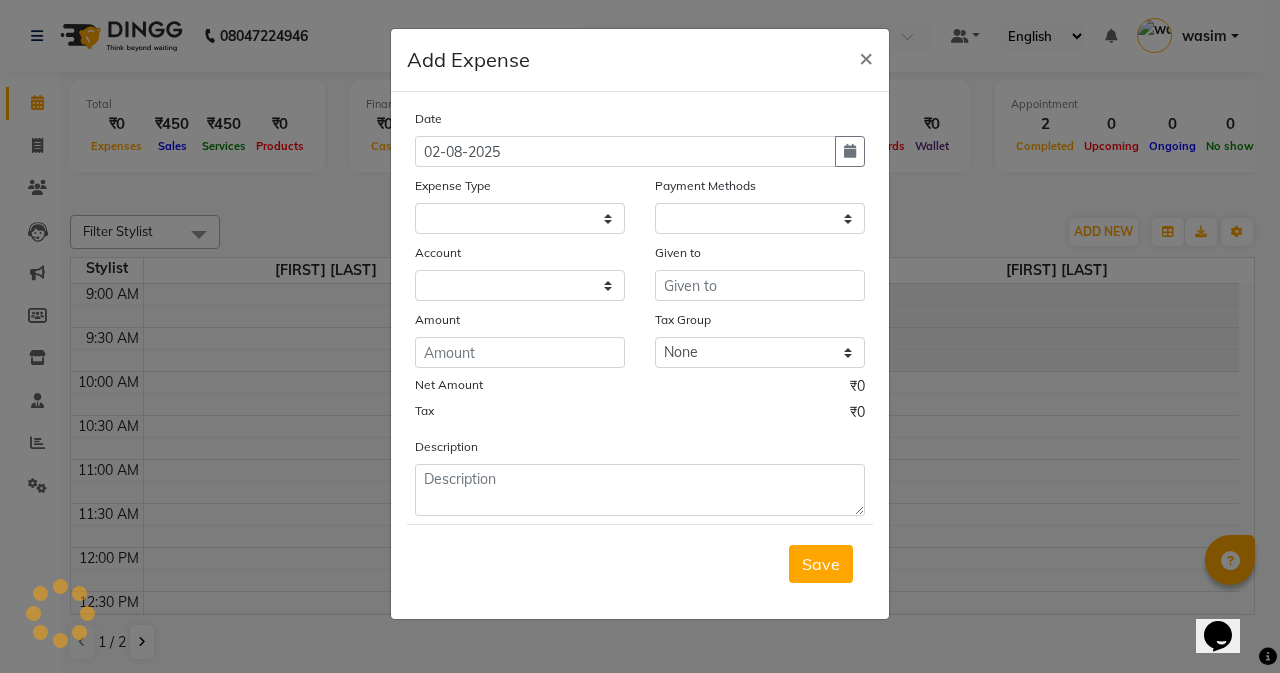 select on "1" 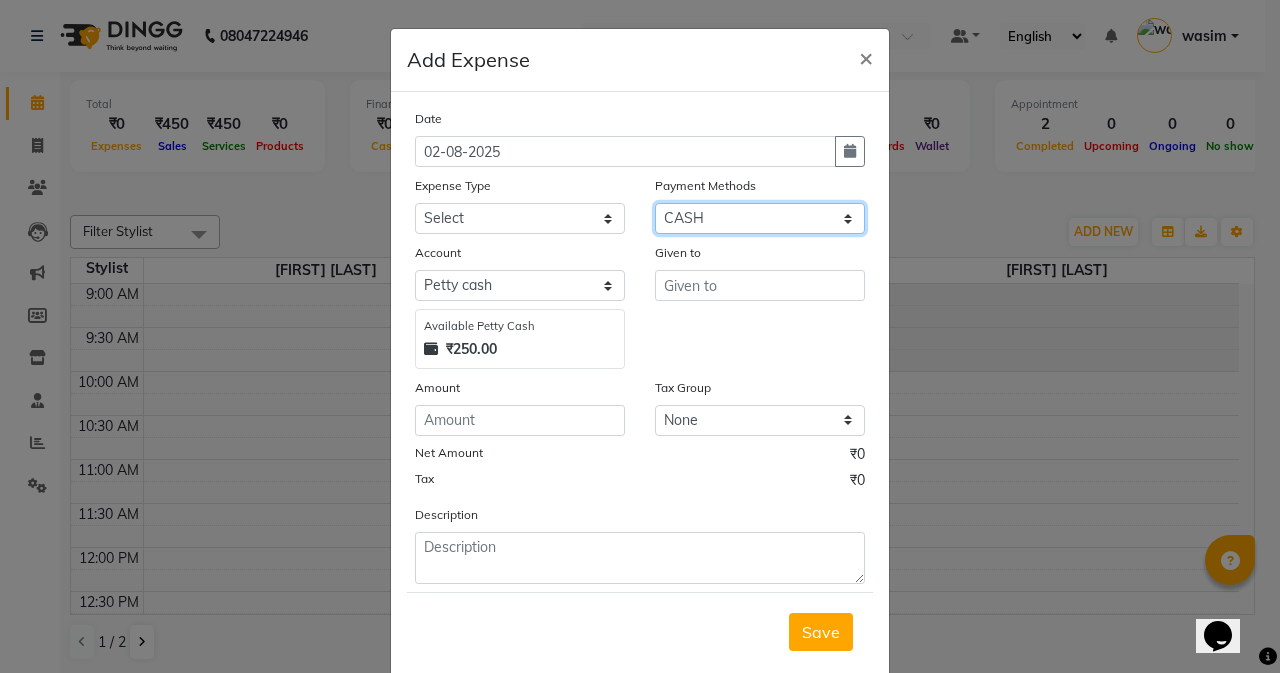 click on "Select Package PhonePe Voucher Gift Card GPay CARD Prepaid CASH ONLINE Wallet" 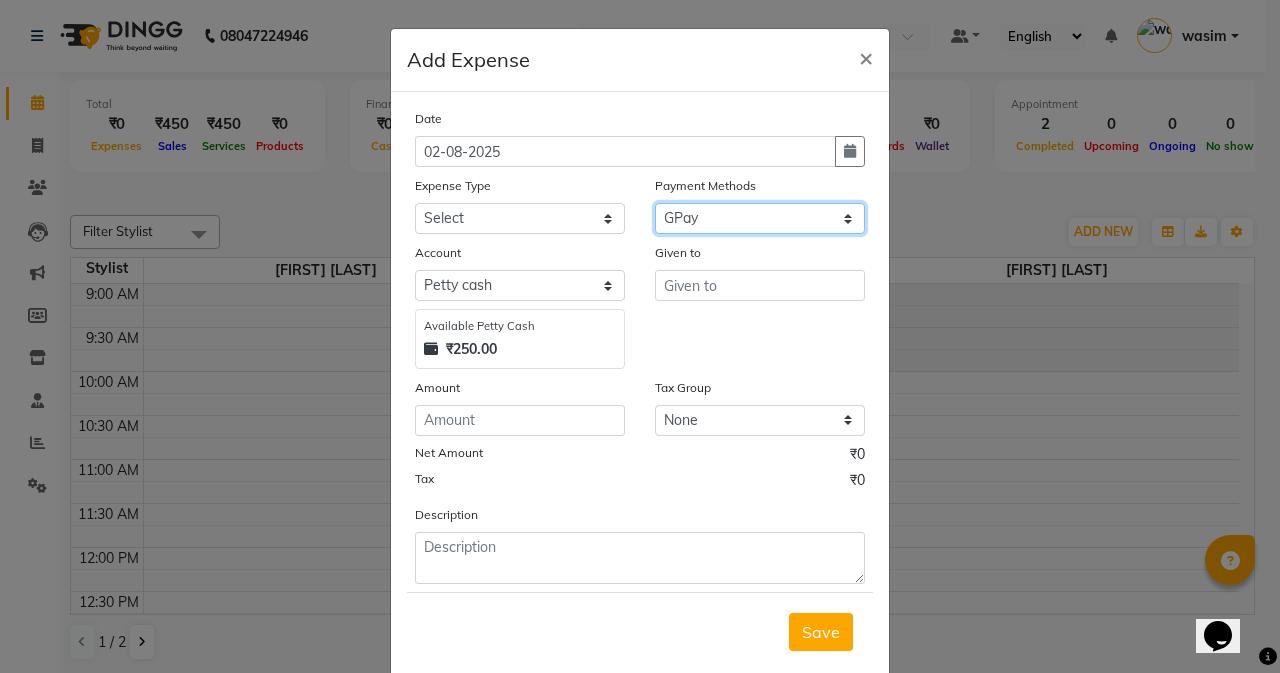 click on "Select Package PhonePe Voucher Gift Card GPay CARD Prepaid CASH ONLINE Wallet" 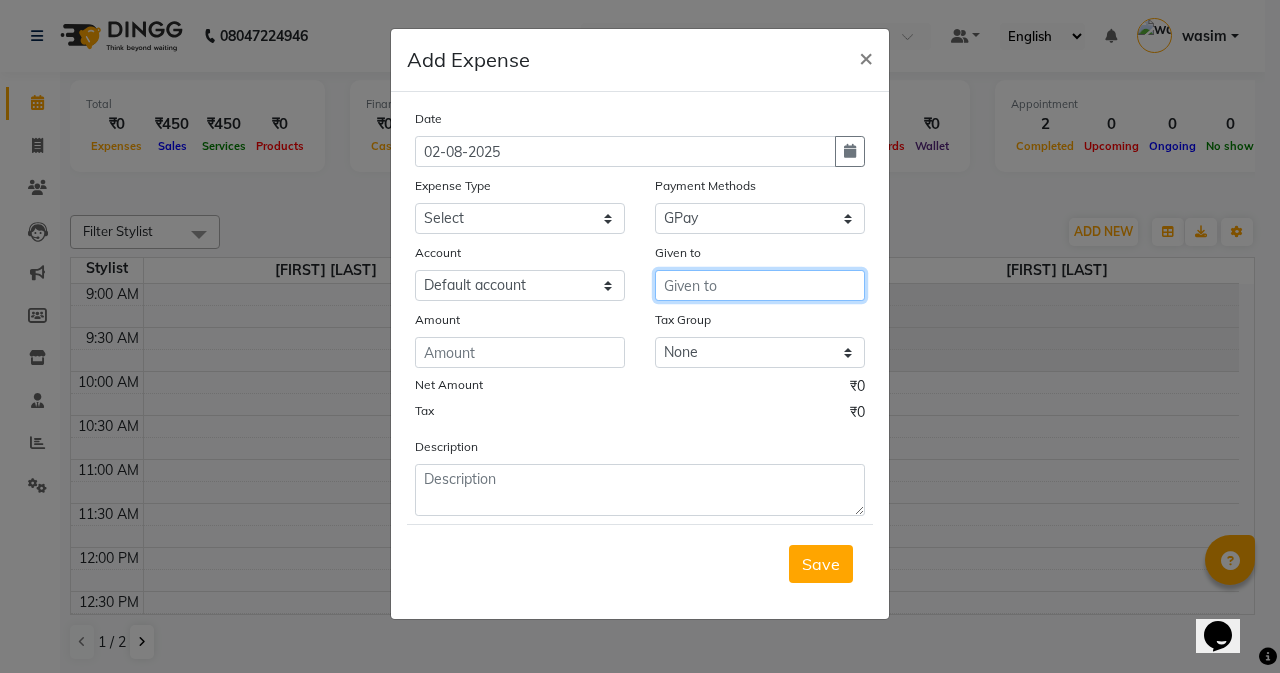 click at bounding box center (760, 285) 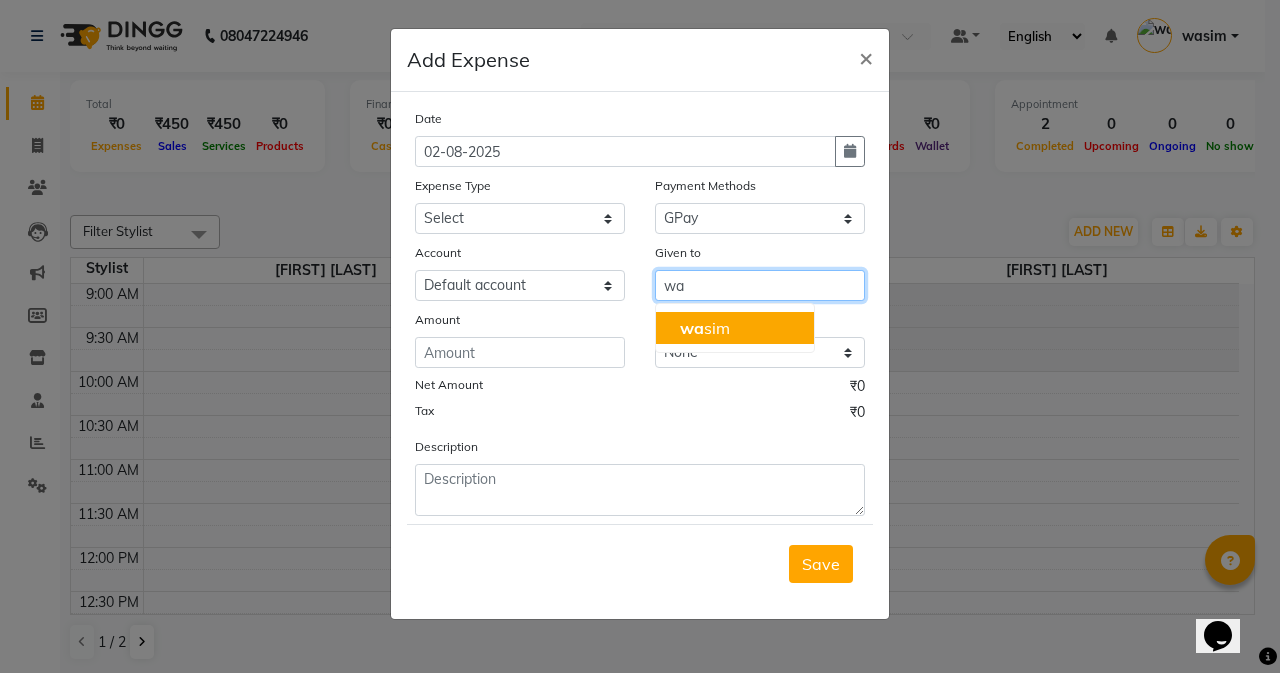 click on "wa sim" at bounding box center [735, 328] 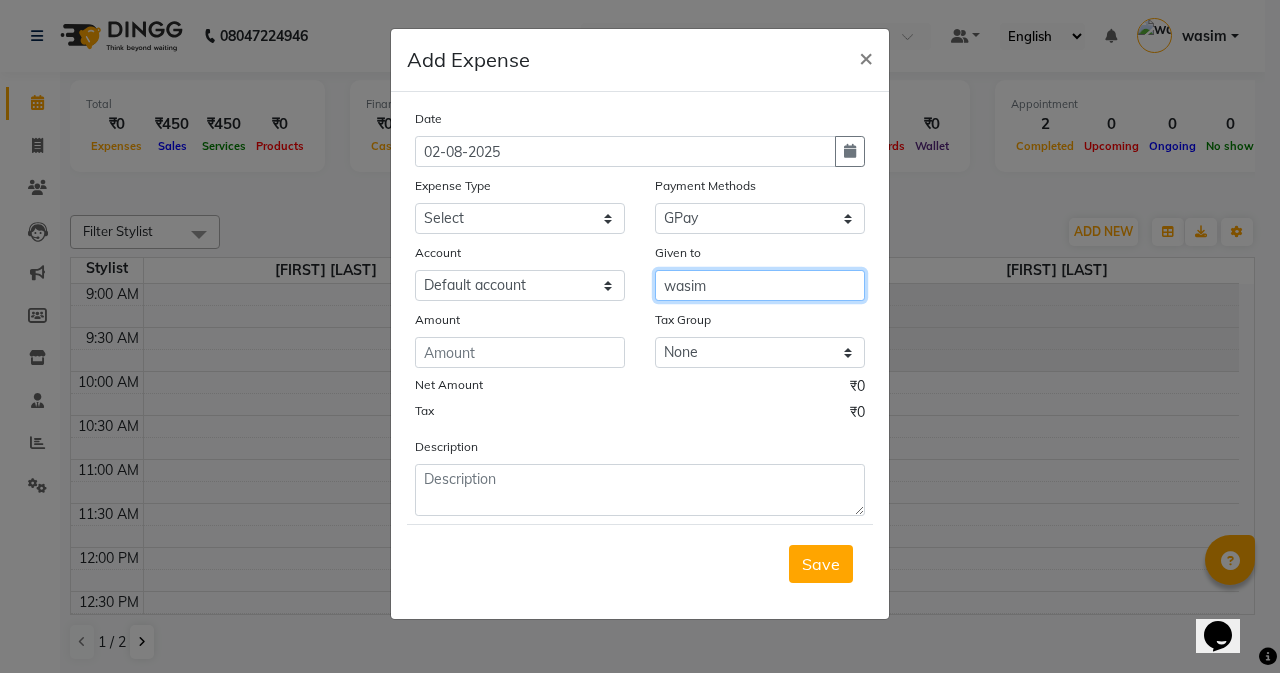 type on "wasim" 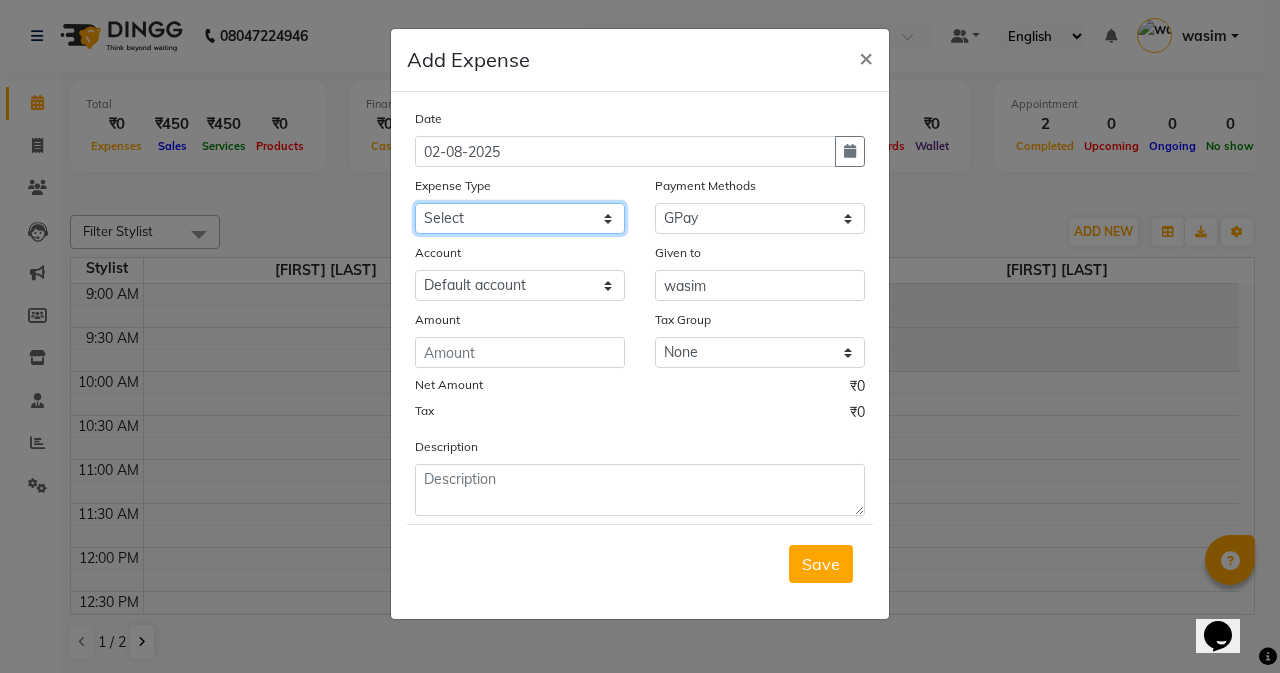 click on "Select Advance Advance Salary Bank charges Cash transfer to bank Cash transfer to hub charity Check Client Snacks Disposabal Electricity bill Equipment Incentive Lundry Maintenance Marketing milk OT Owner Snacks Pantry Product Rent Salary saloon electricity staff advance Staff Snacks Tea Tip Water" 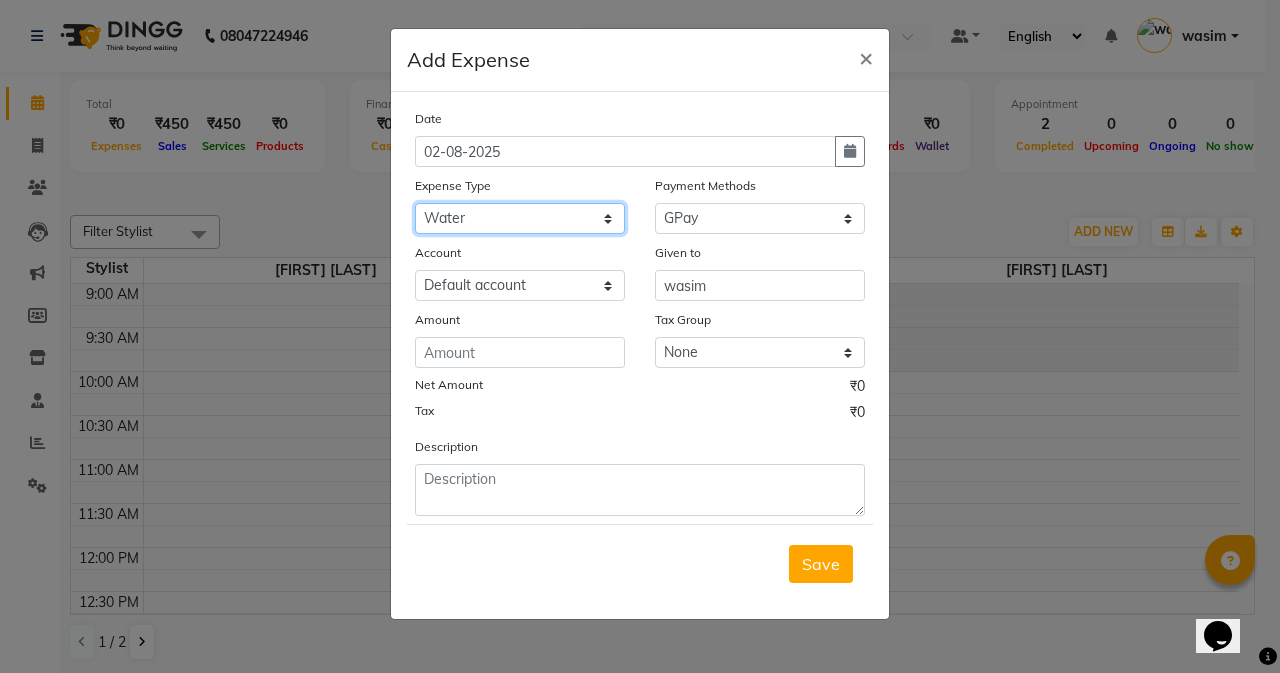 click on "Select Advance Advance Salary Bank charges Cash transfer to bank Cash transfer to hub charity Check Client Snacks Disposabal Electricity bill Equipment Incentive Lundry Maintenance Marketing milk OT Owner Snacks Pantry Product Rent Salary saloon electricity staff advance Staff Snacks Tea Tip Water" 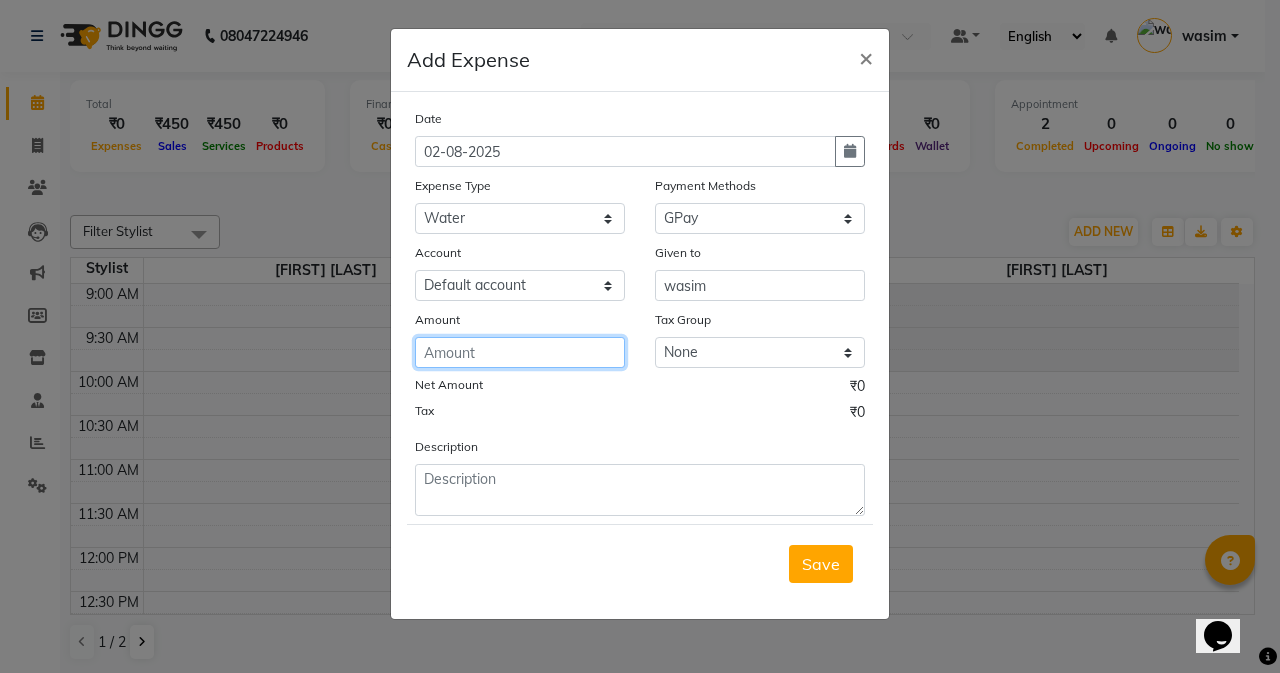 click 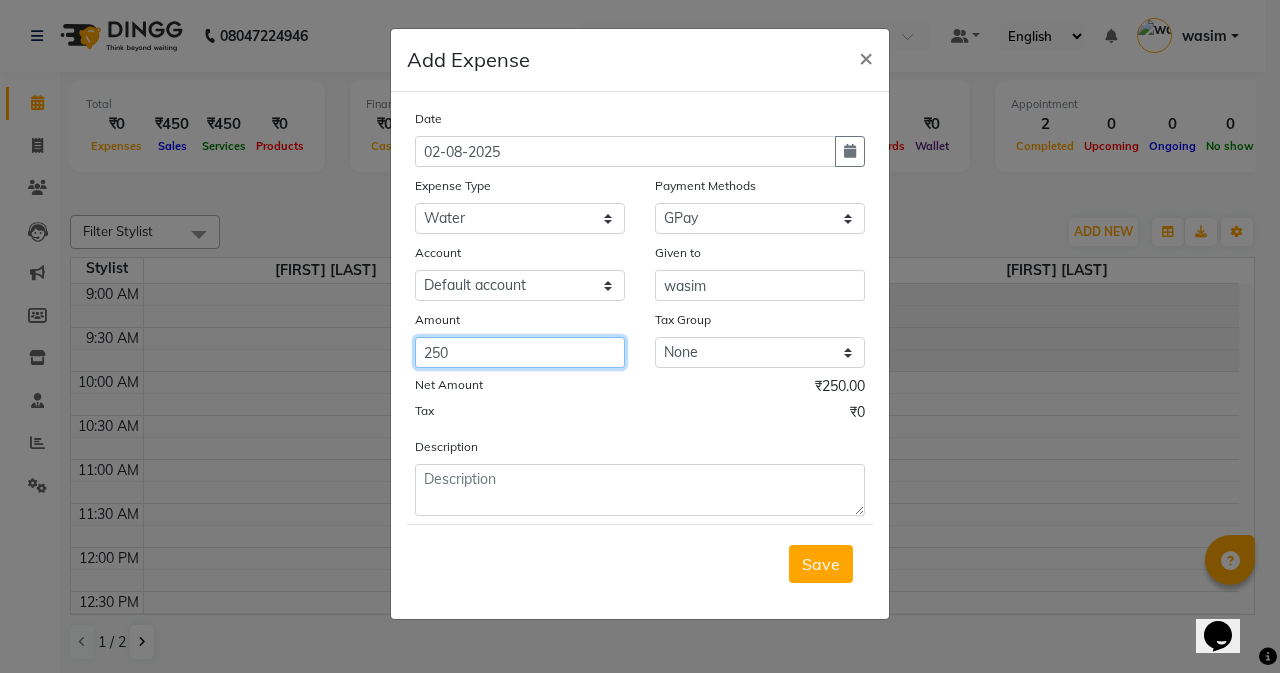 type on "250" 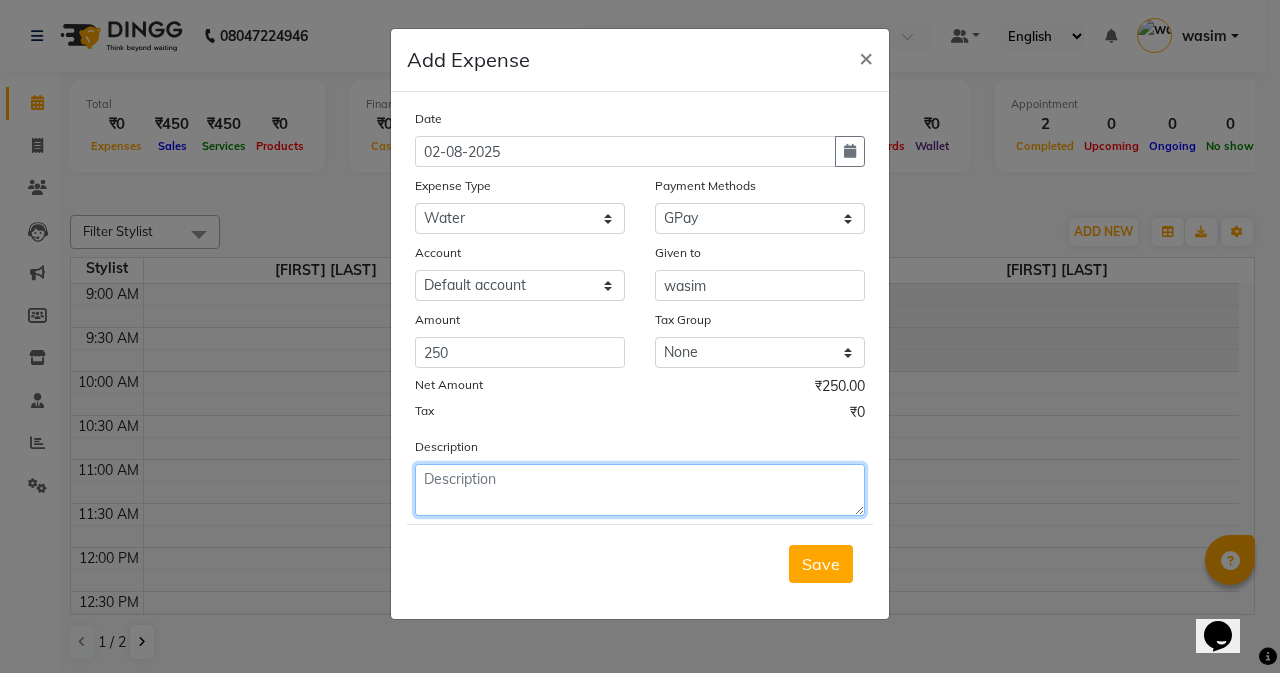 click 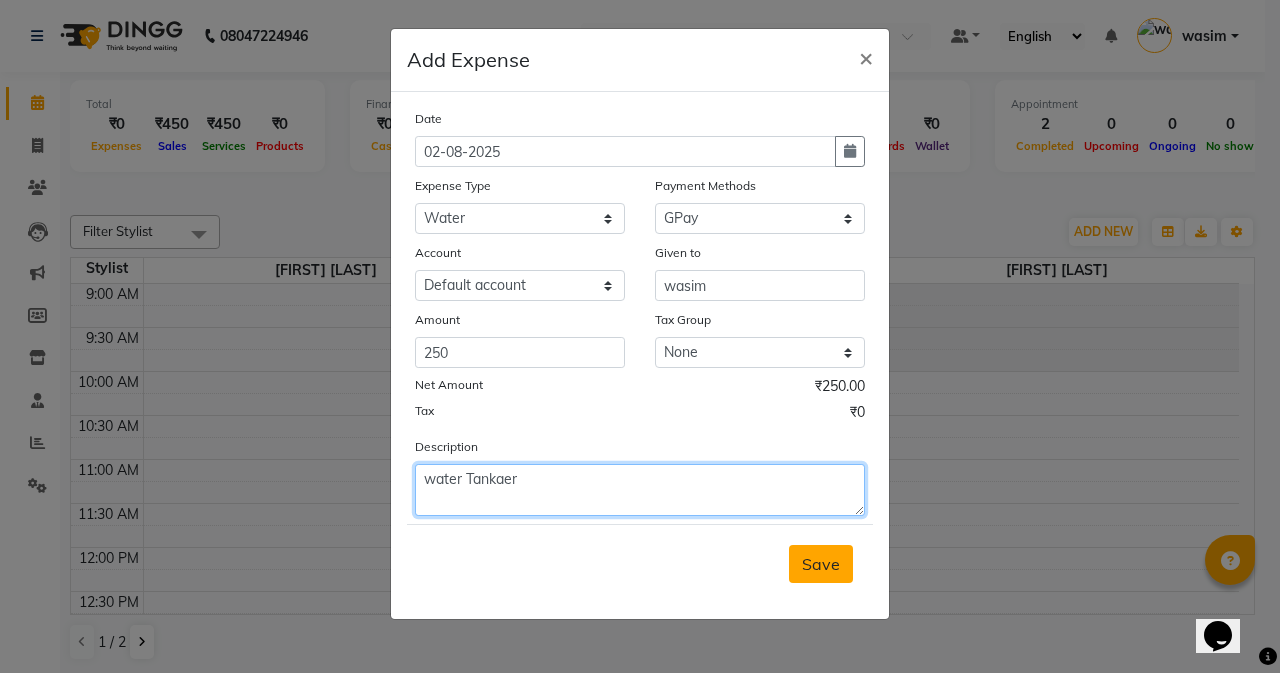 type on "water Tankaer" 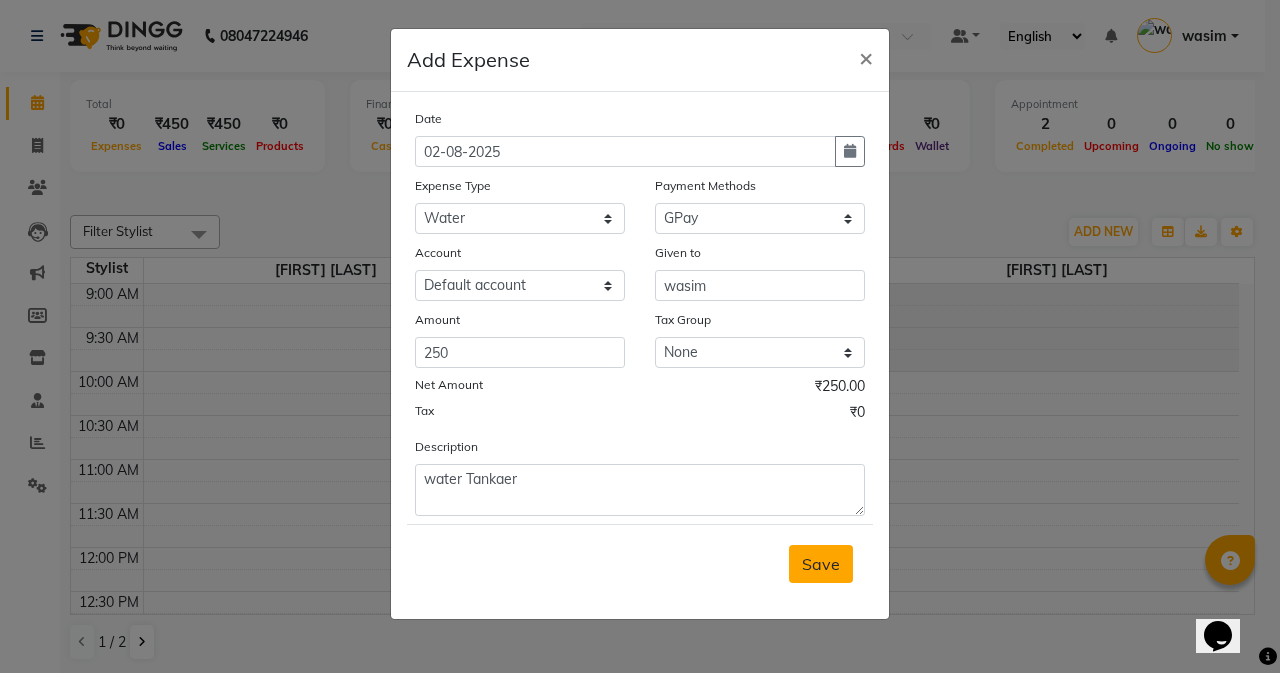 click on "Save" at bounding box center (821, 564) 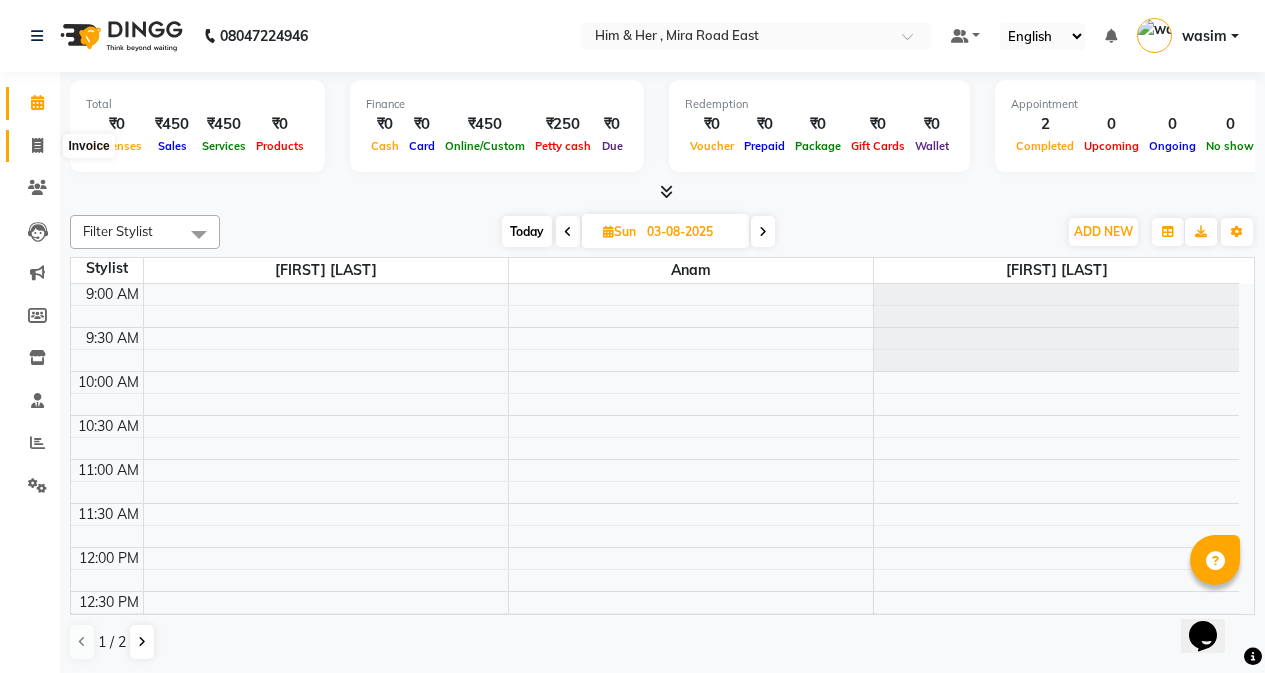 click 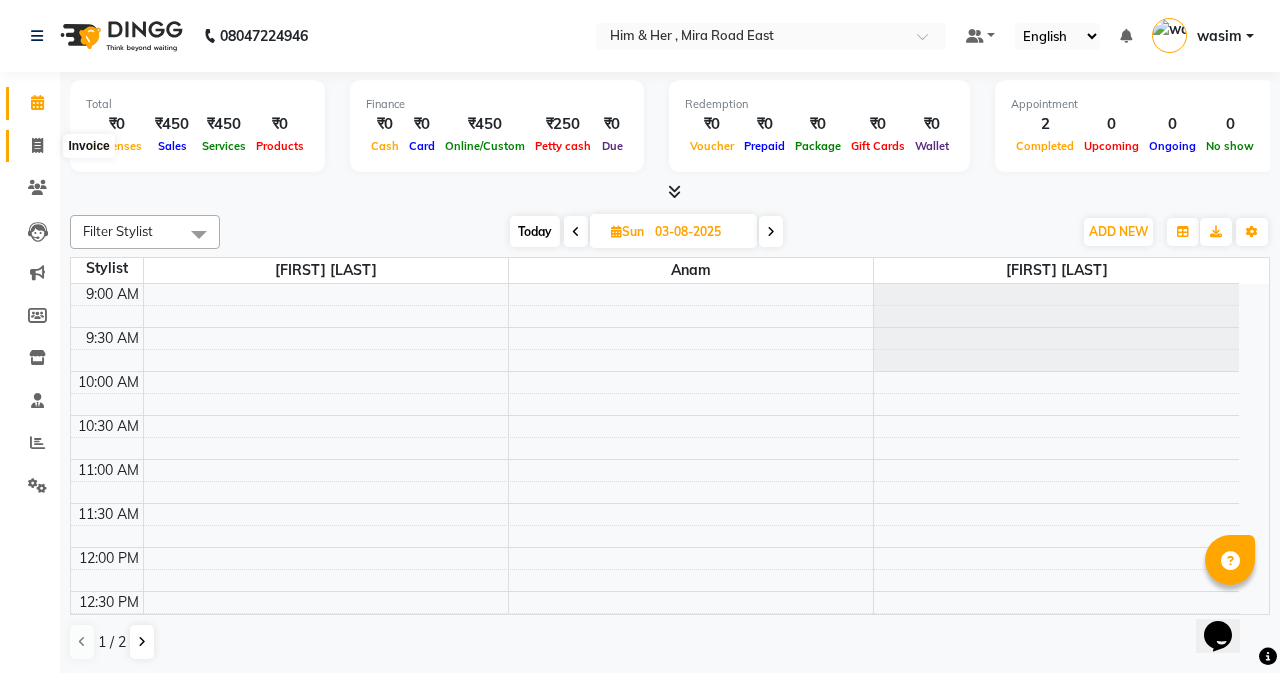 select on "5934" 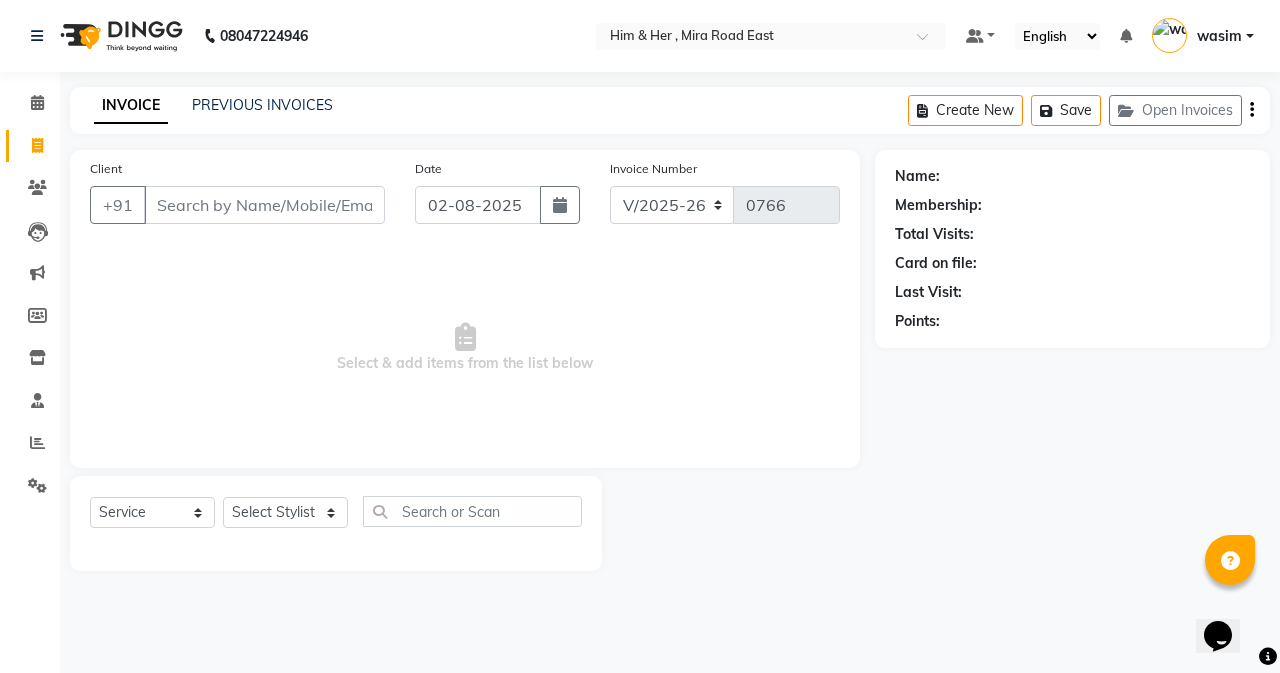 click on "Calendar" 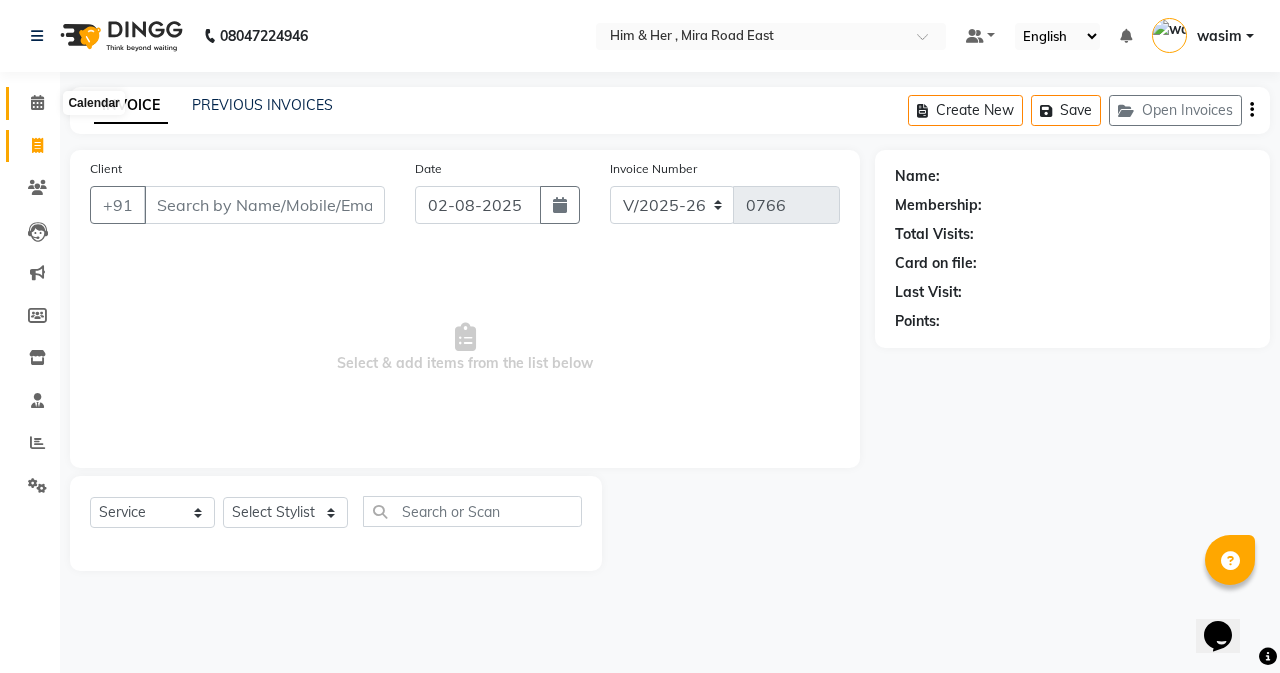 click 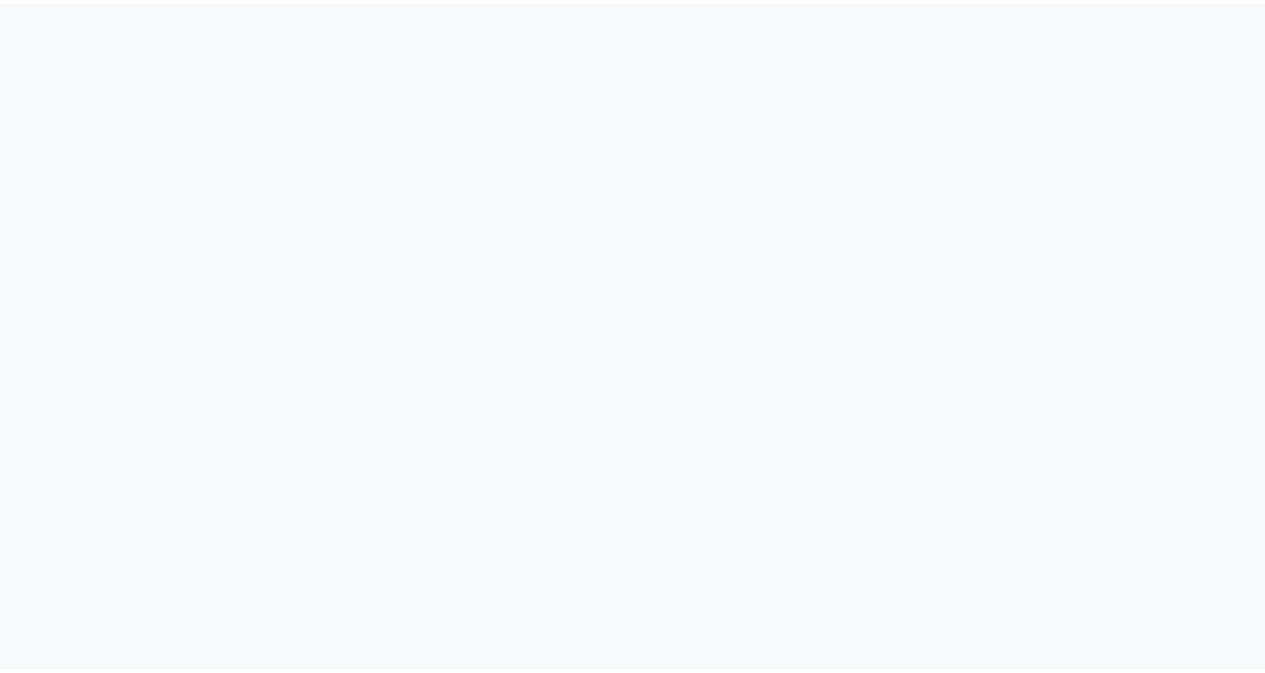 scroll, scrollTop: 0, scrollLeft: 0, axis: both 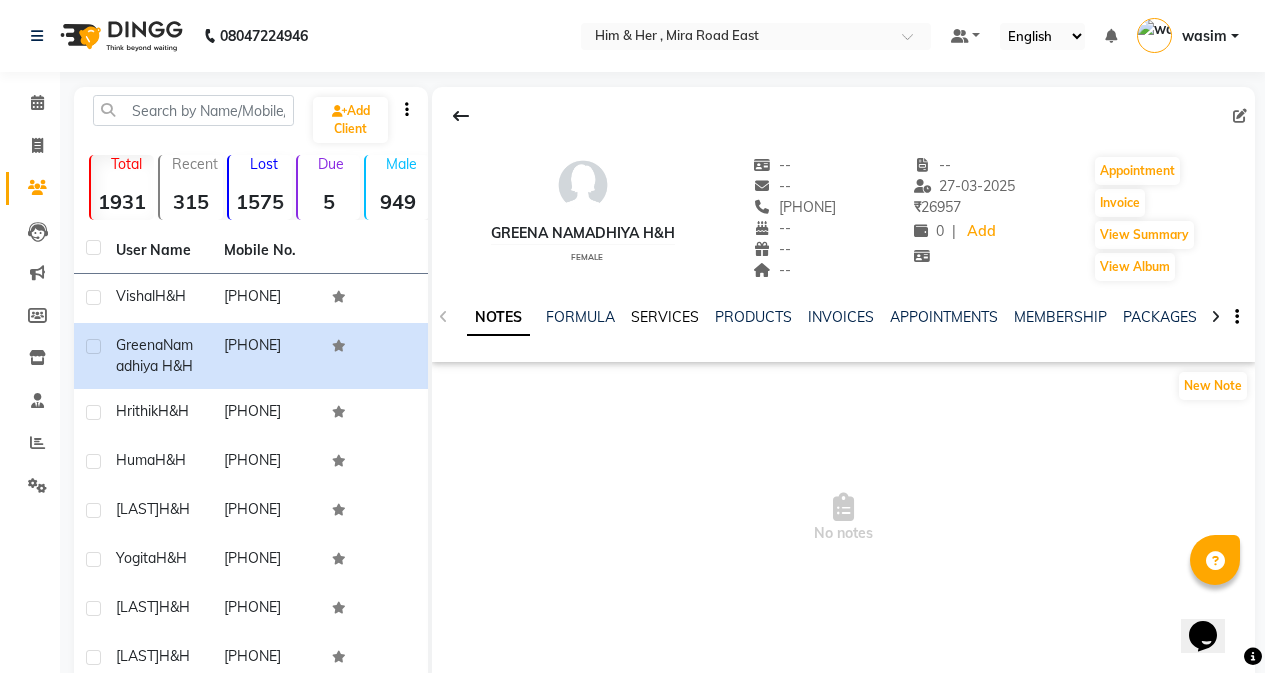 click on "SERVICES" 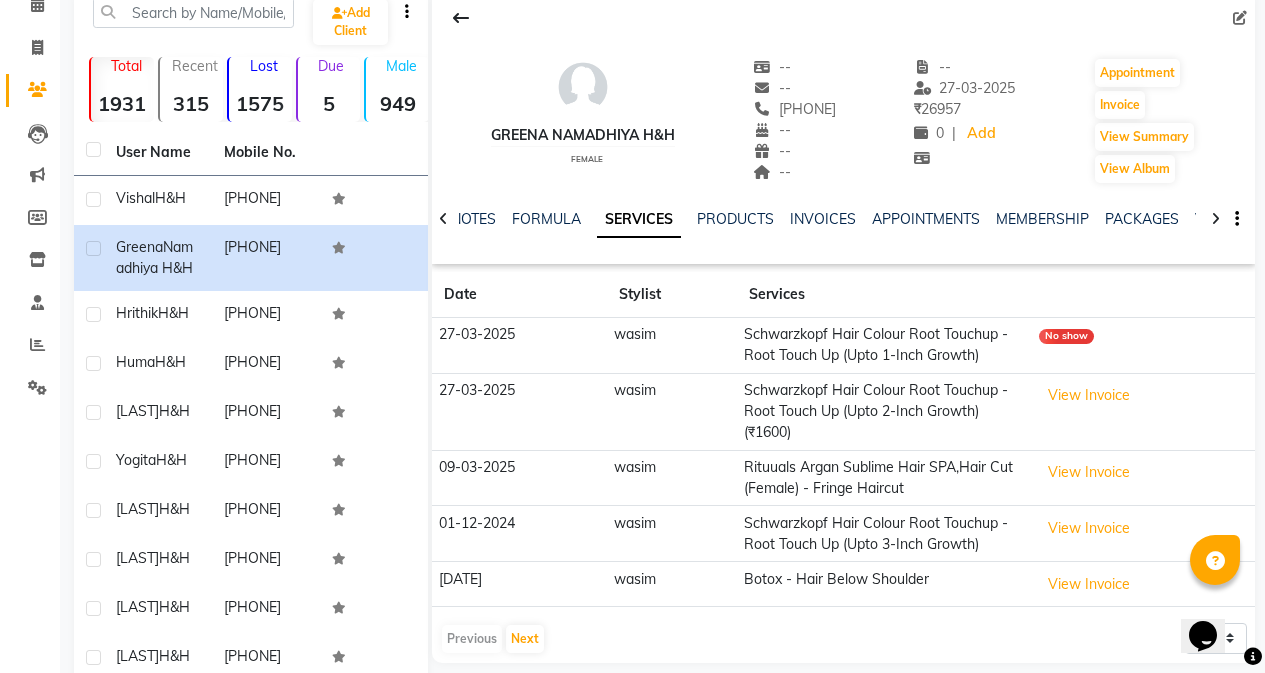 scroll, scrollTop: 215, scrollLeft: 0, axis: vertical 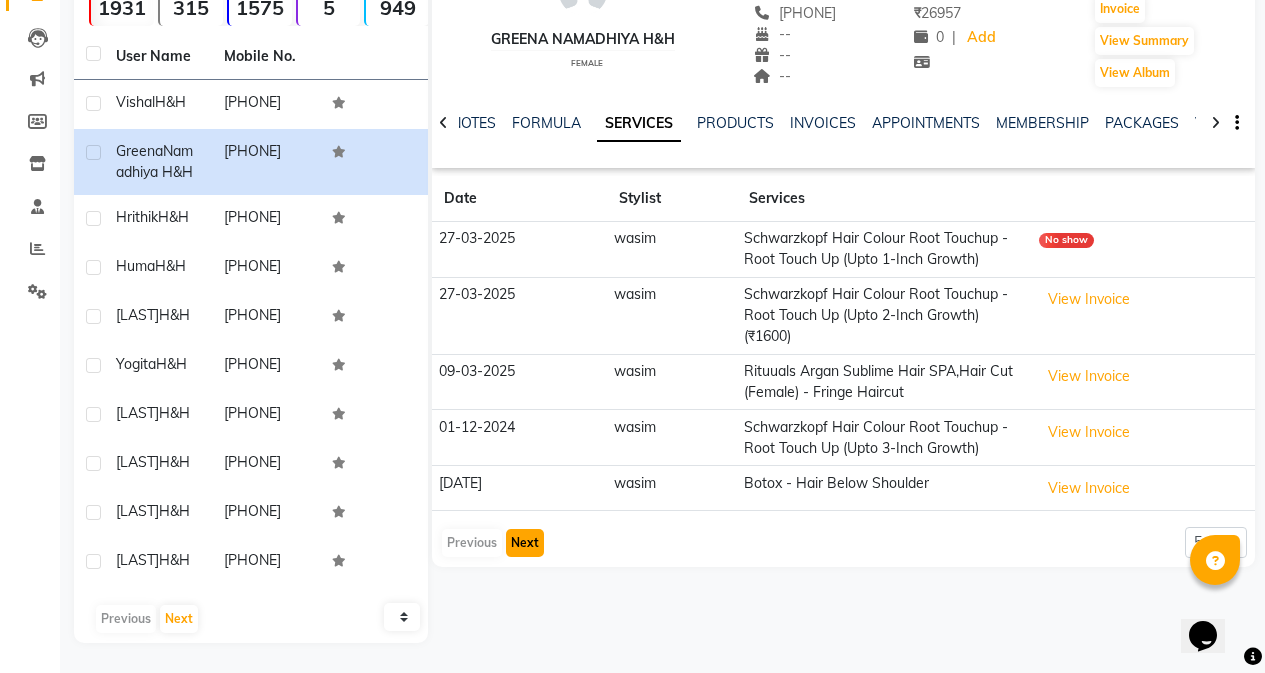 click on "Next" 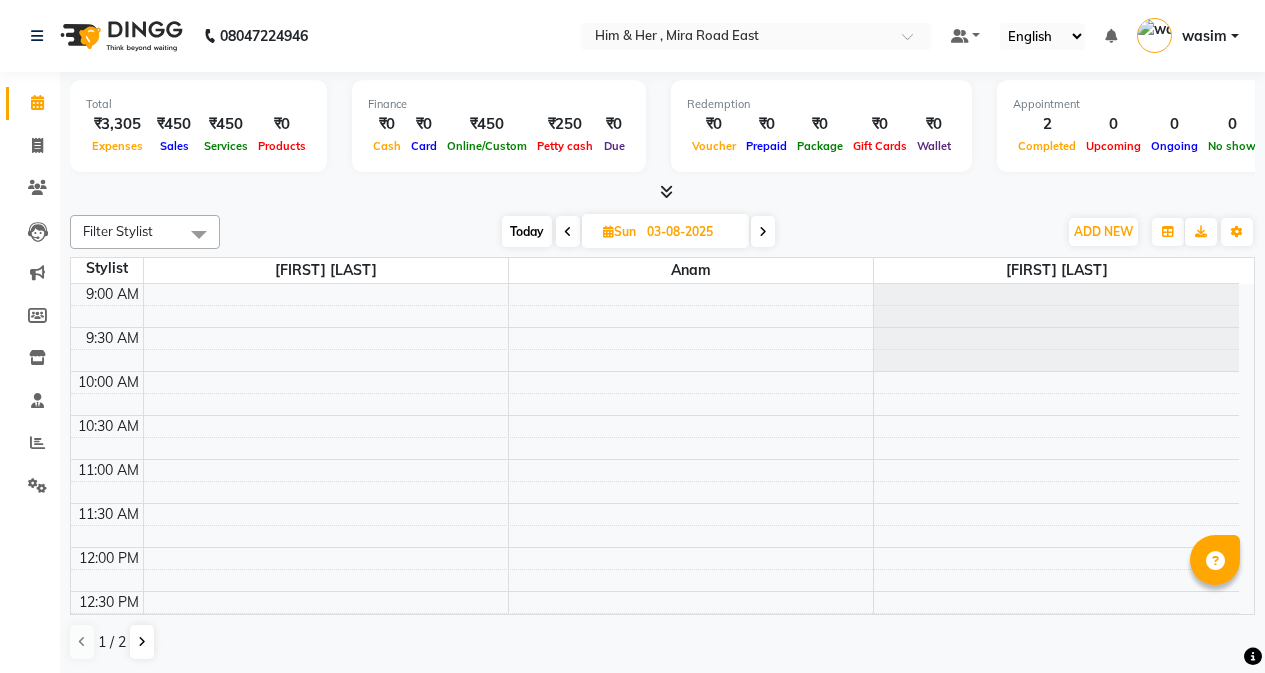 scroll, scrollTop: 0, scrollLeft: 0, axis: both 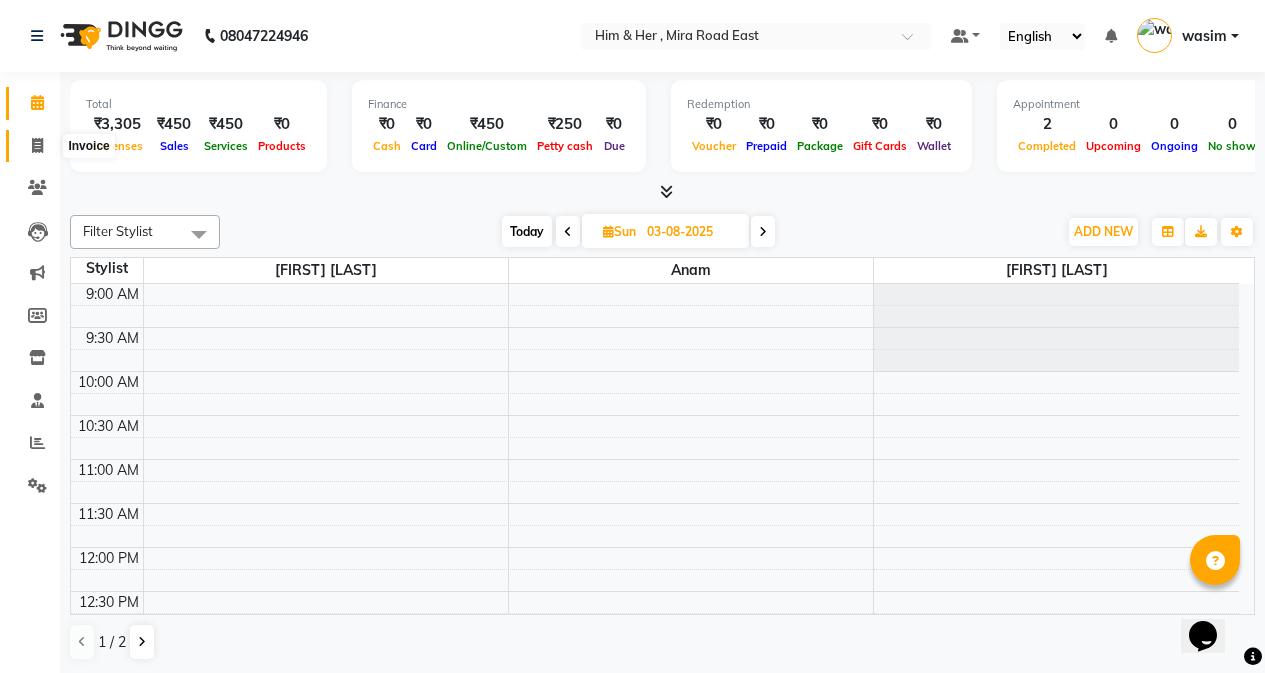 click 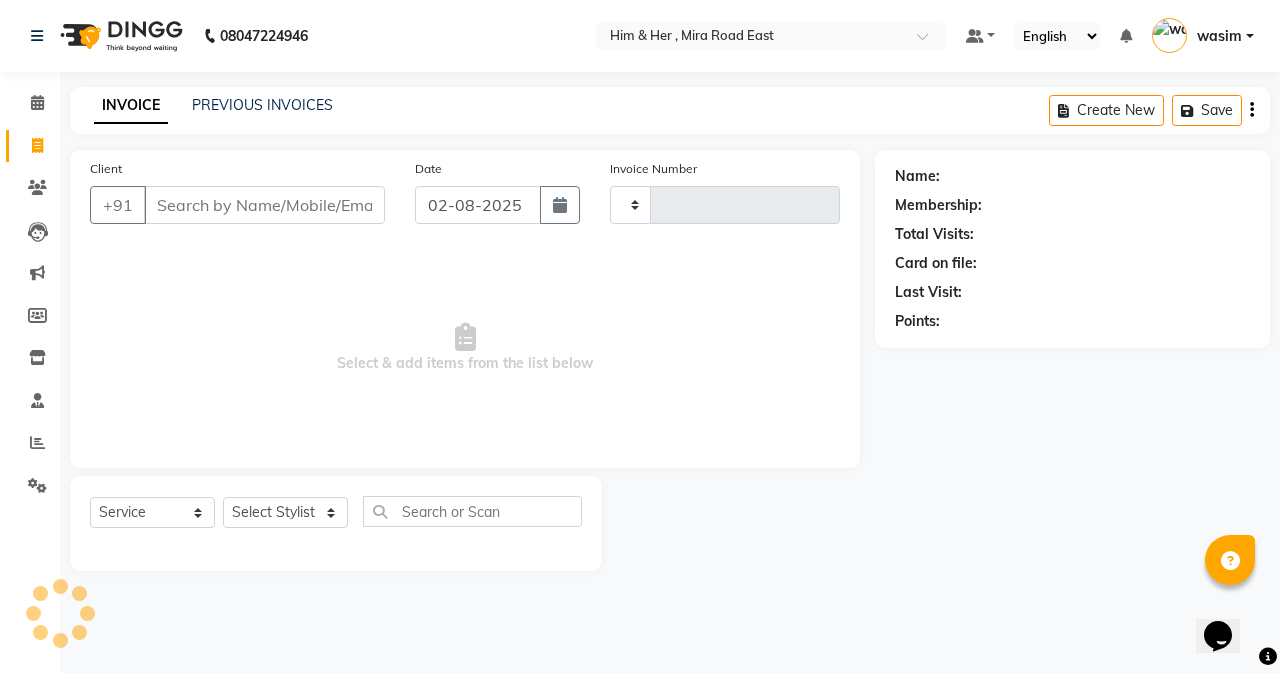 type on "0766" 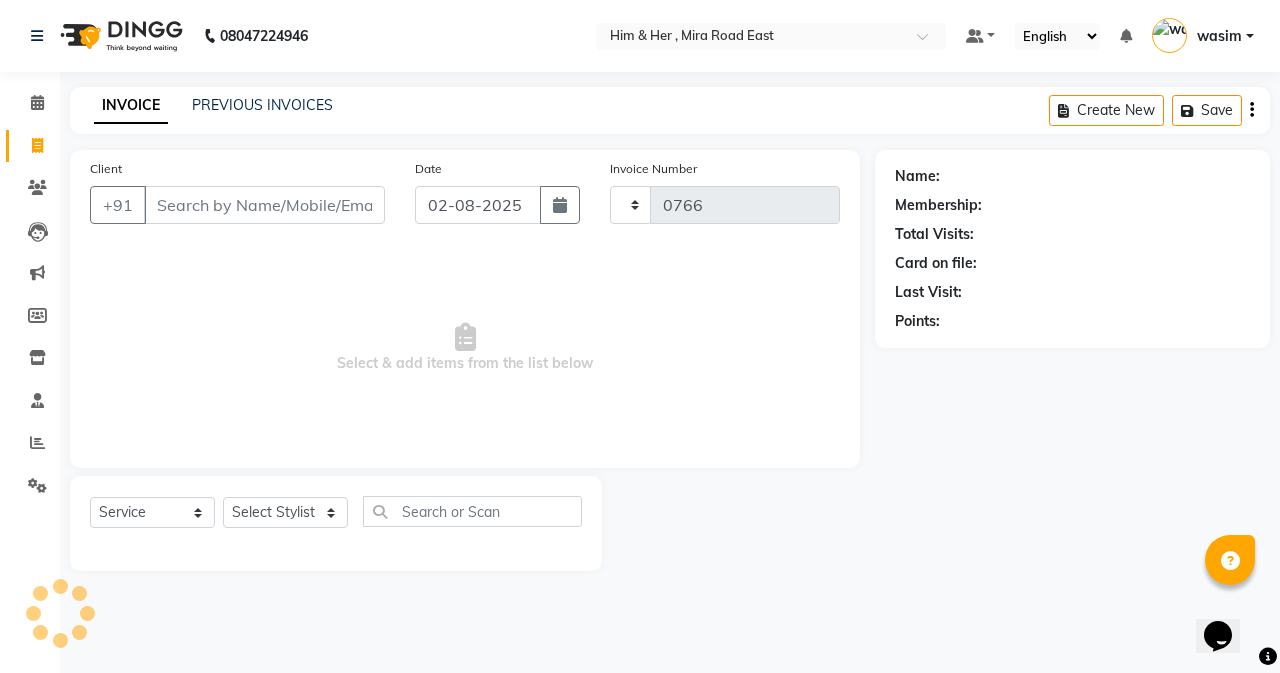 select on "5934" 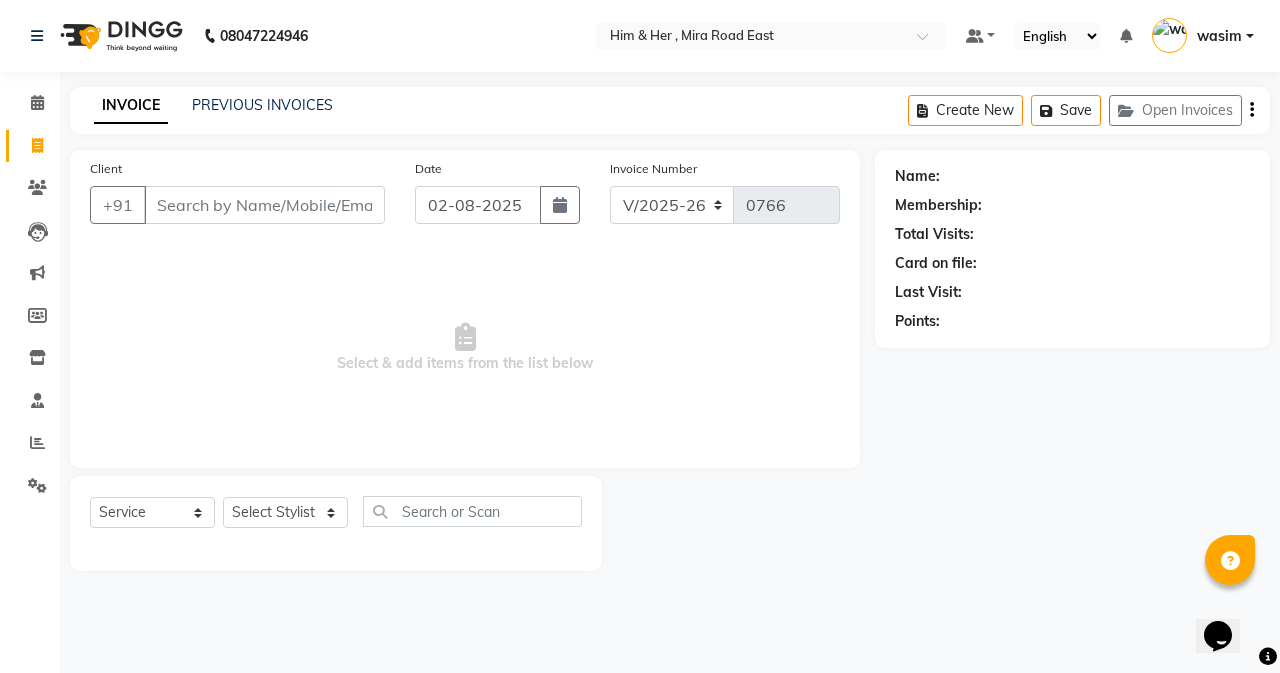 click on "Client" at bounding box center (264, 205) 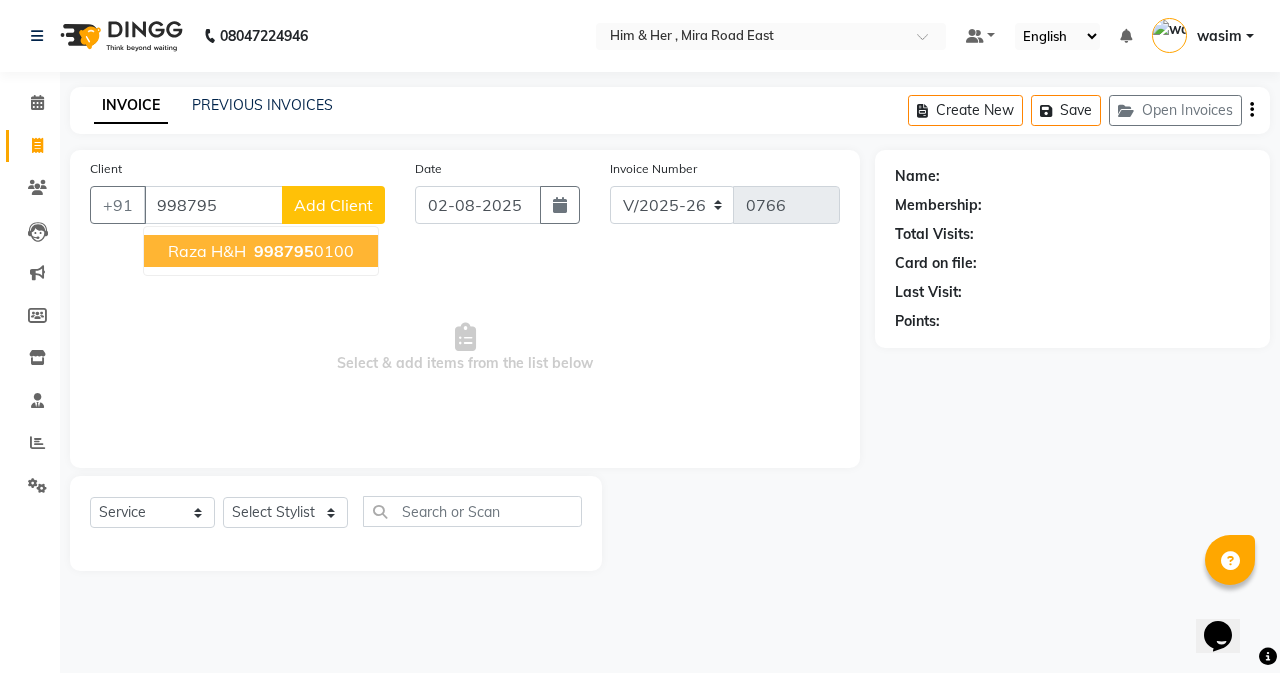 click on "998795" at bounding box center [284, 251] 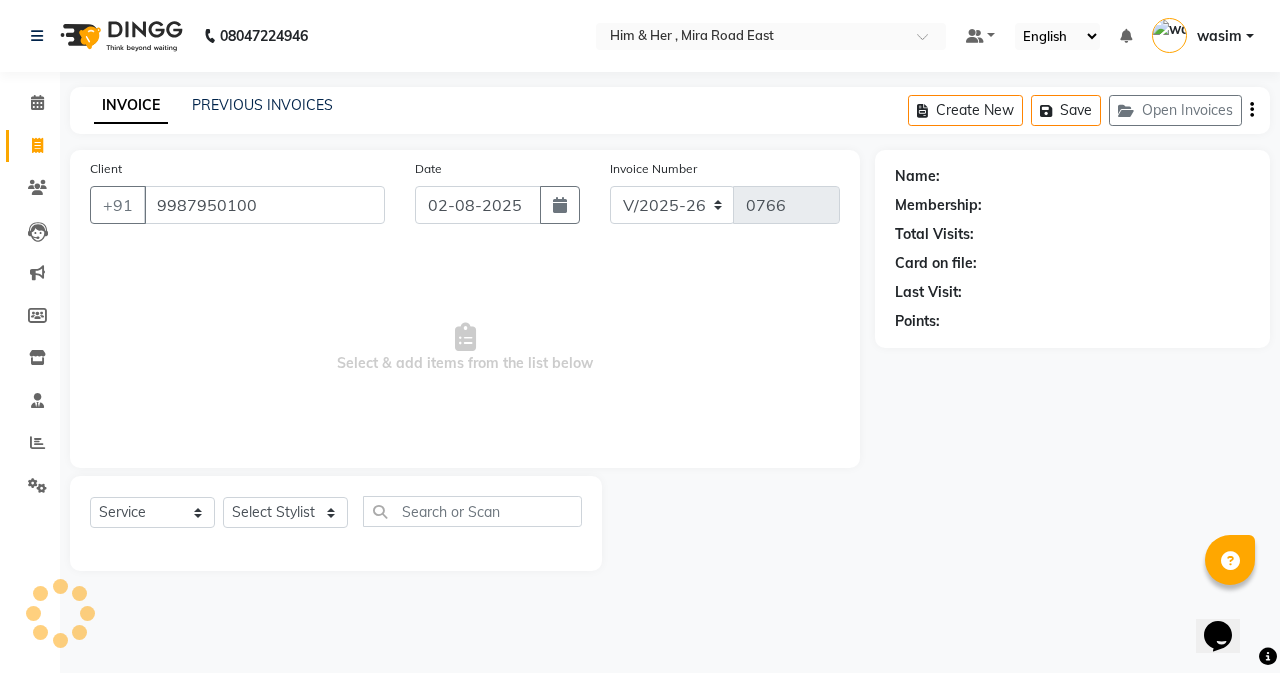 type on "9987950100" 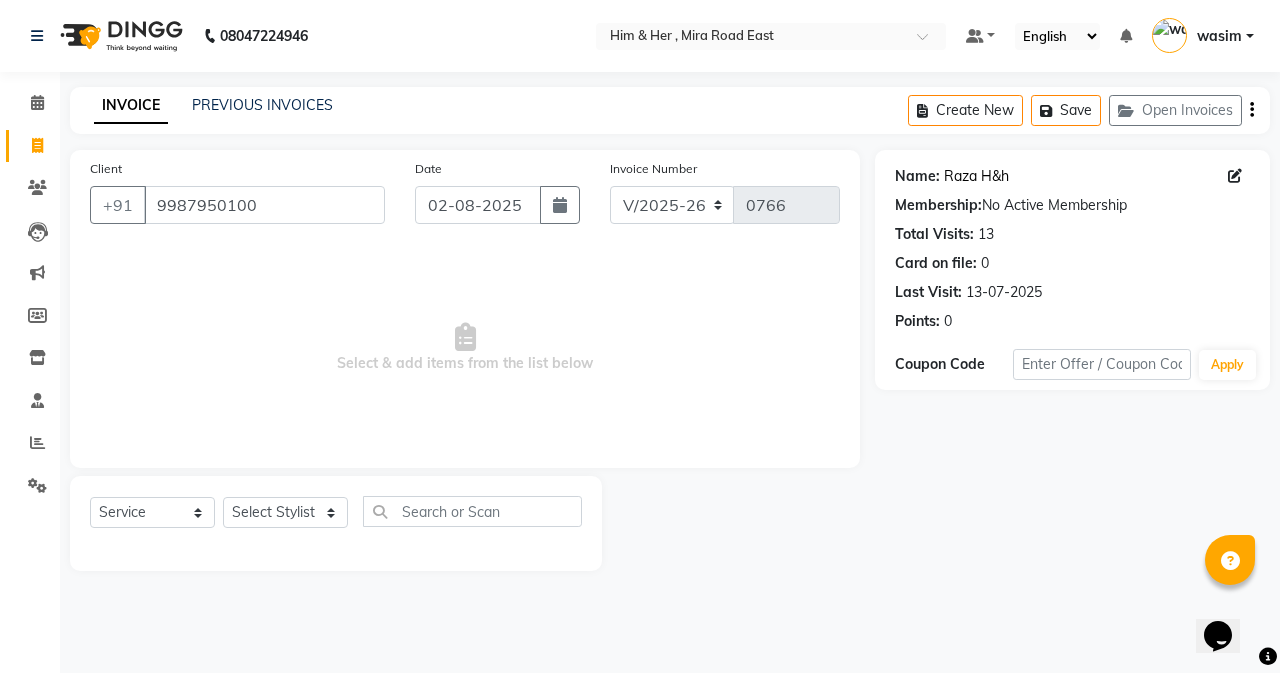click on "Raza H&h" 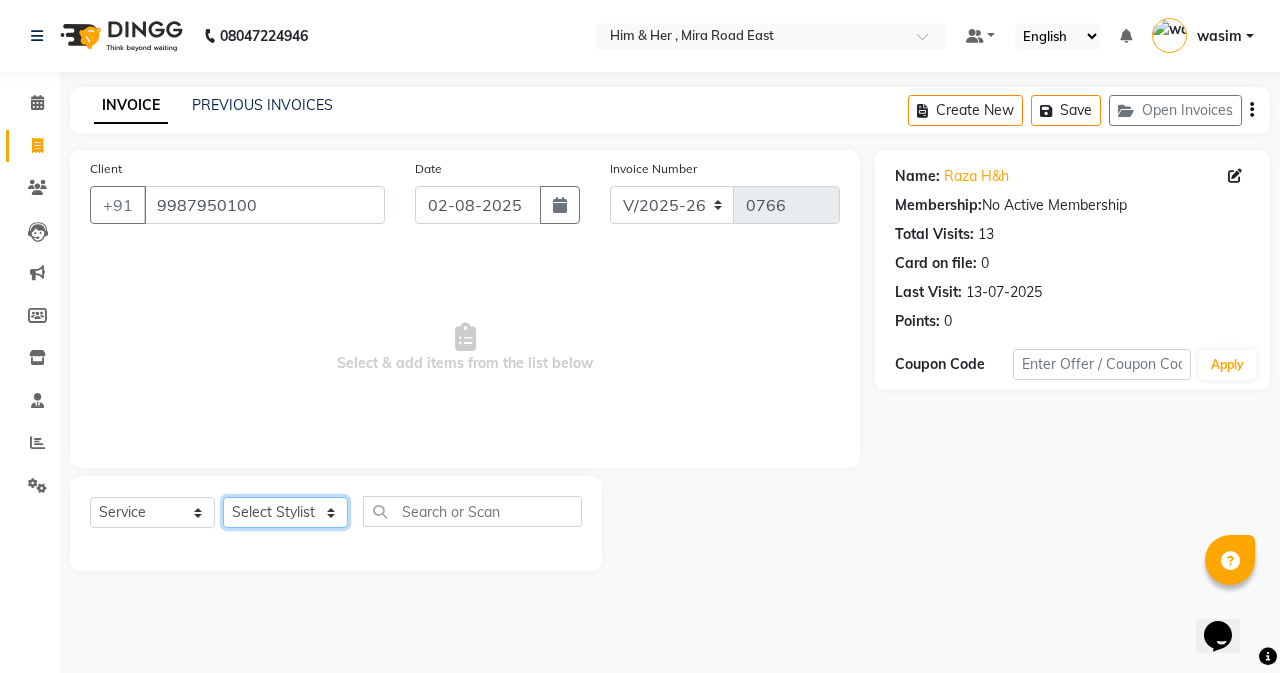 click on "Select Stylist Abdul Ahad Anam Banaz Shaikh Shivam Gaud wasim" 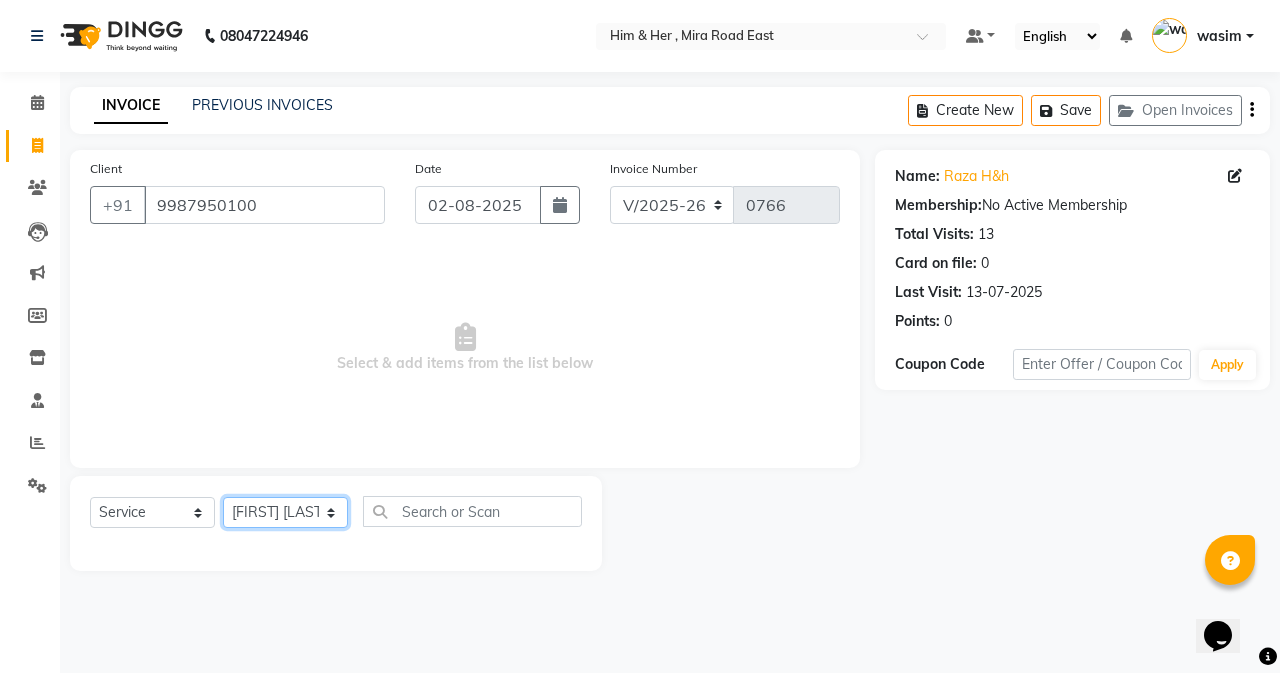 click on "Select Stylist Abdul Ahad Anam Banaz Shaikh Shivam Gaud wasim" 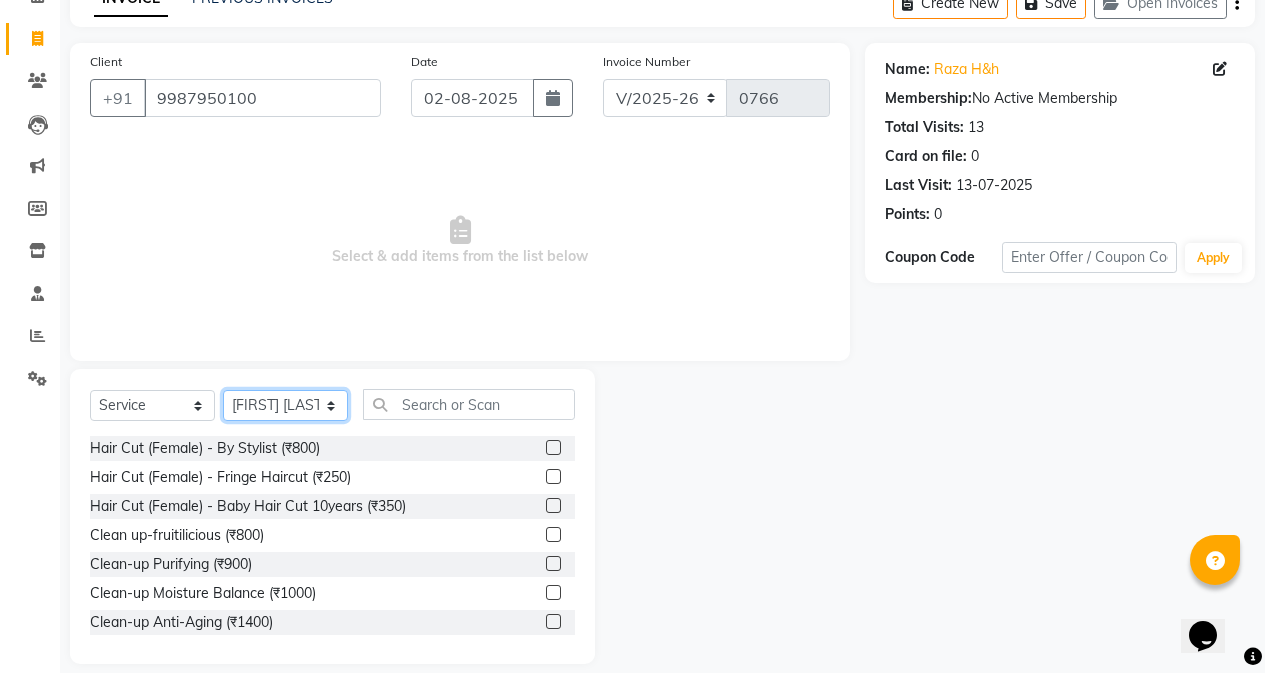 scroll, scrollTop: 128, scrollLeft: 0, axis: vertical 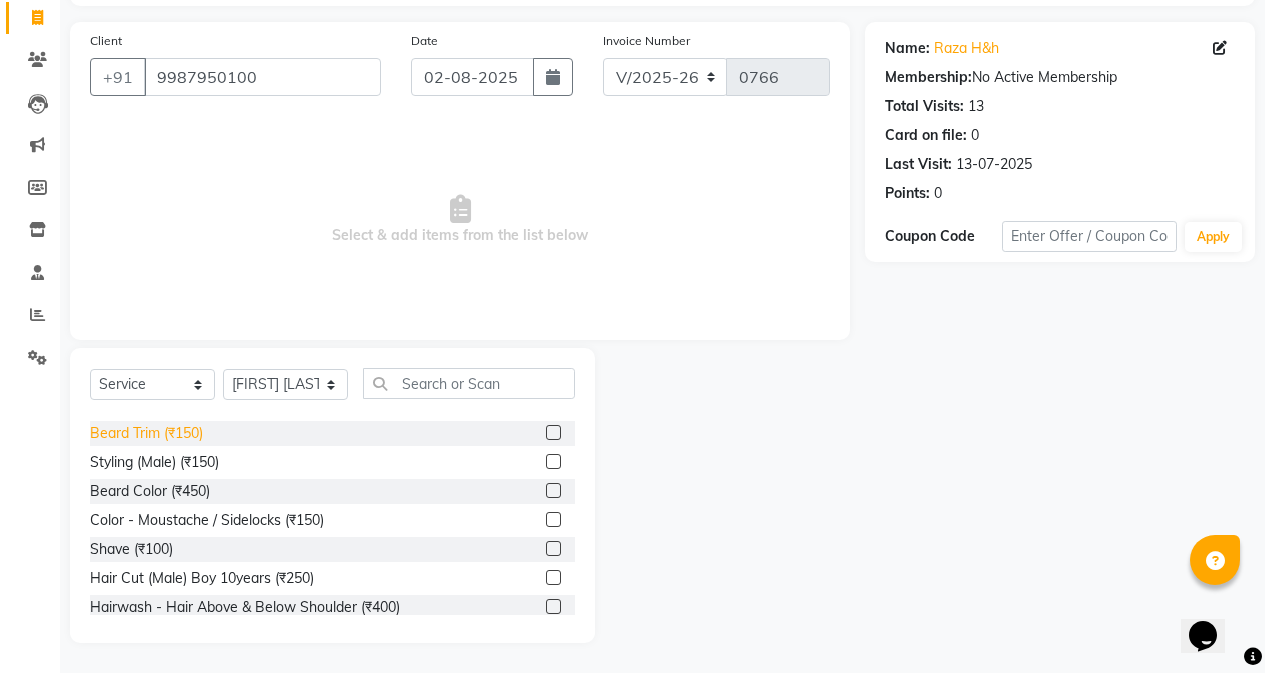 click on "Beard Trim (₹150)" 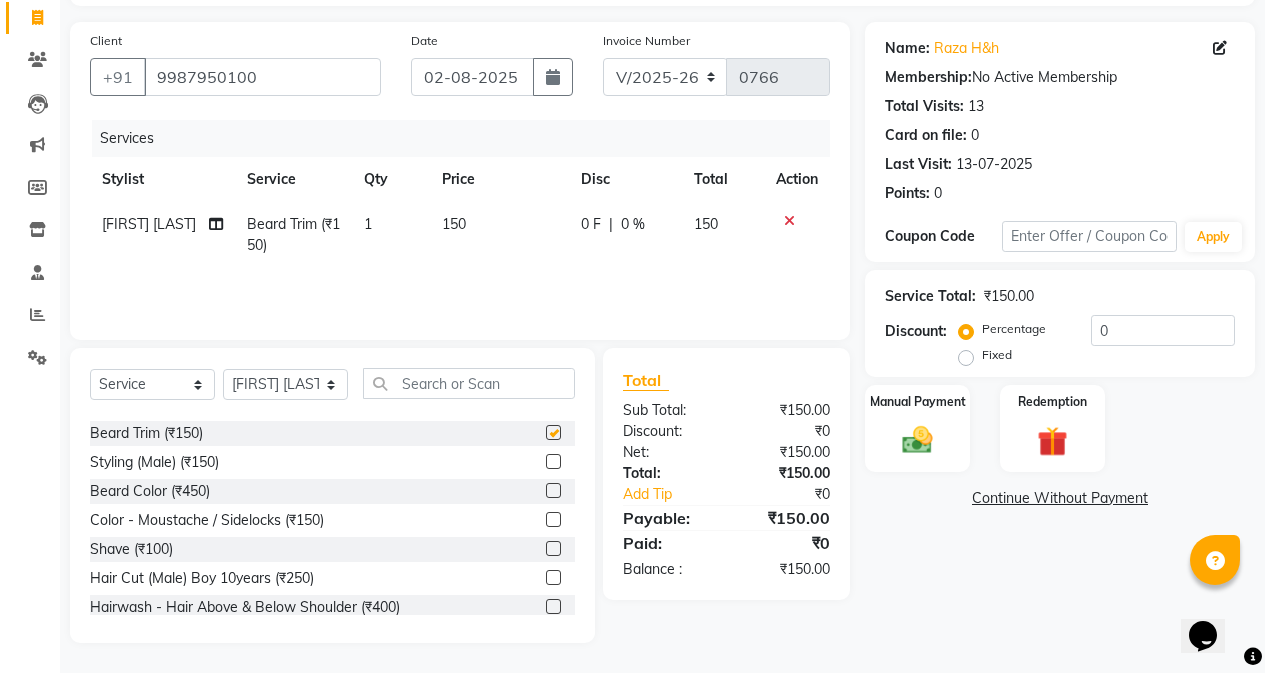 checkbox on "false" 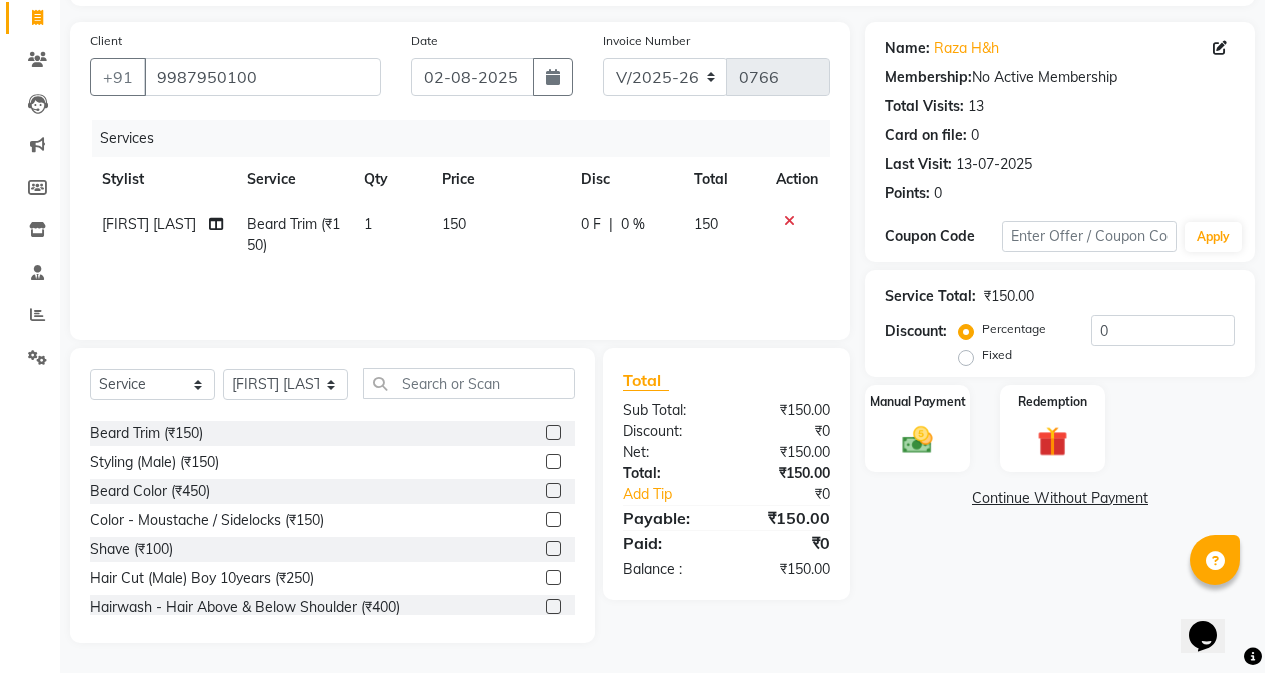 click on "150" 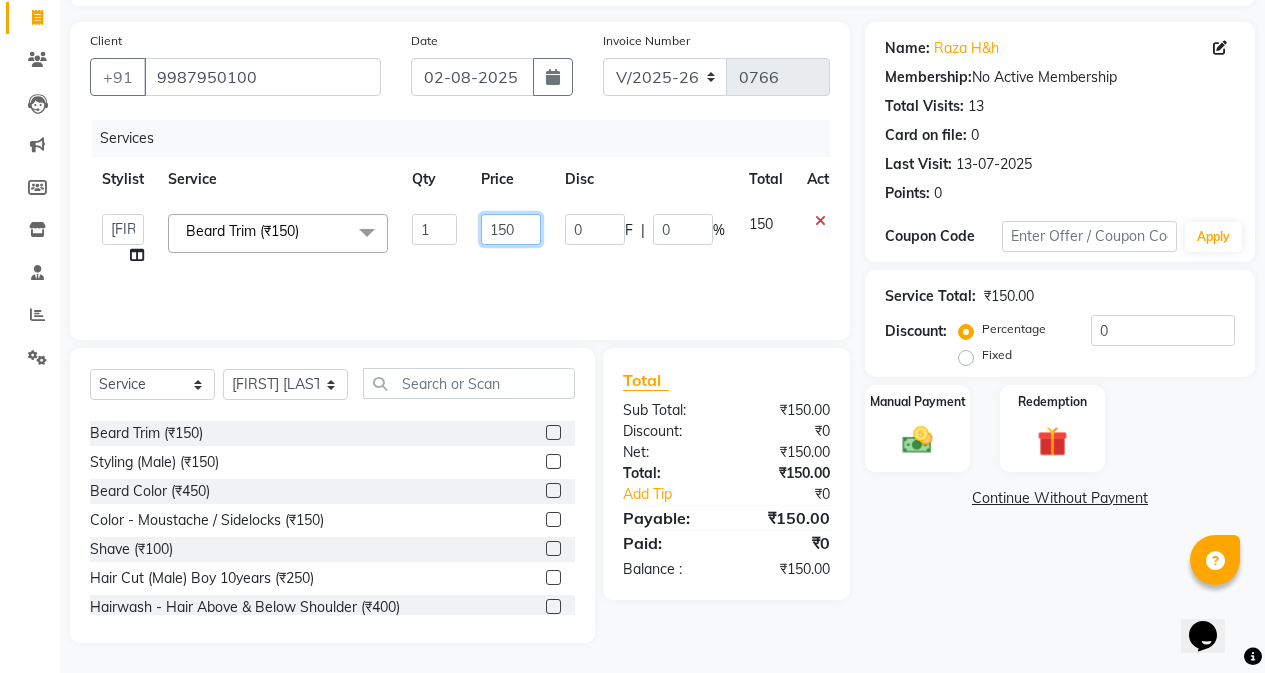 click on "150" 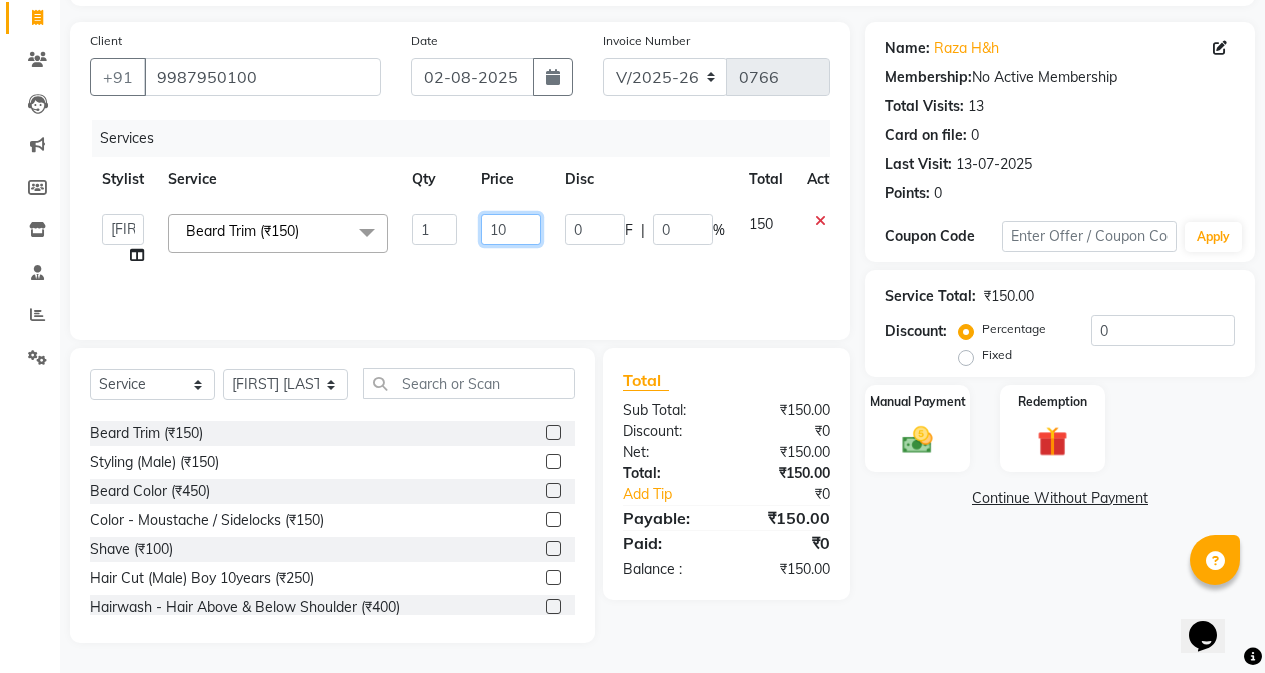 type on "100" 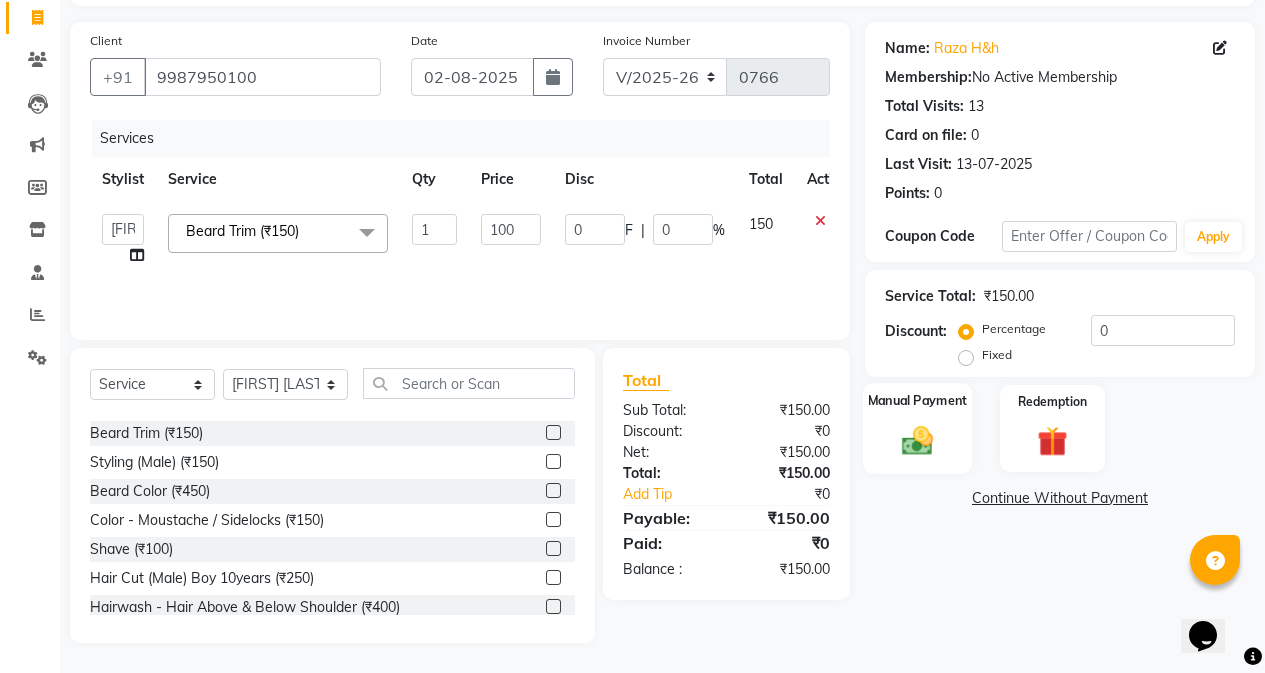 click on "Manual Payment" 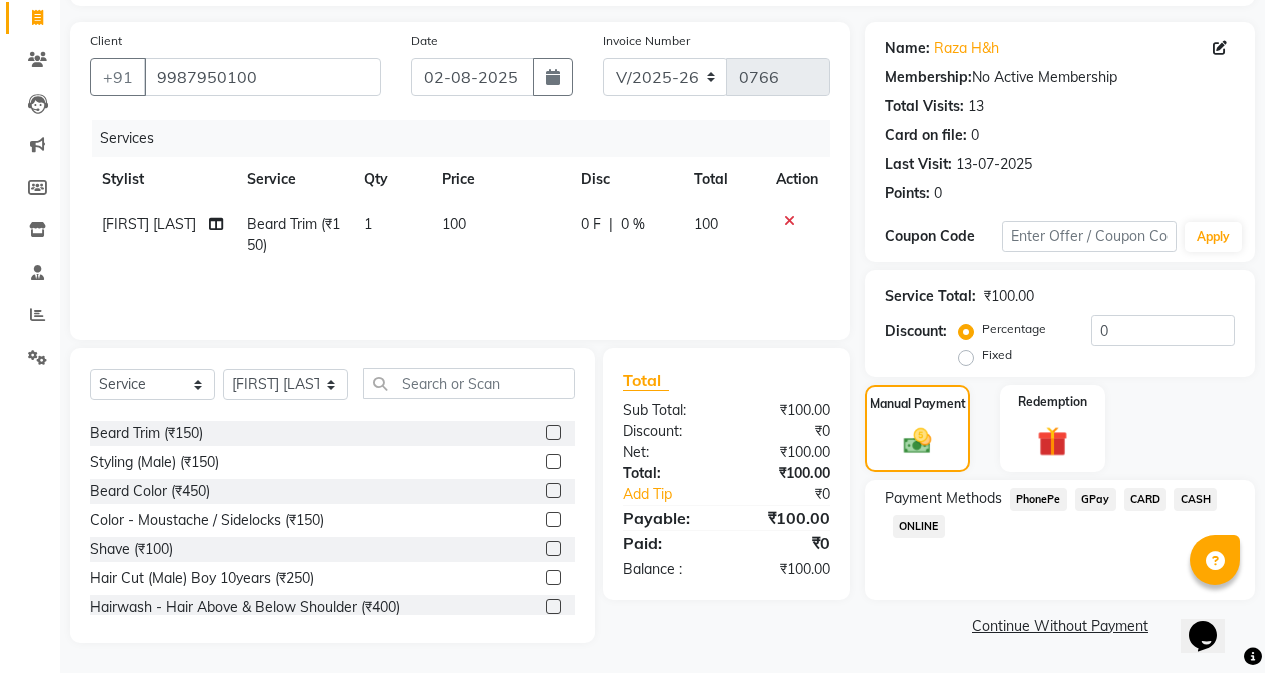 click on "GPay" 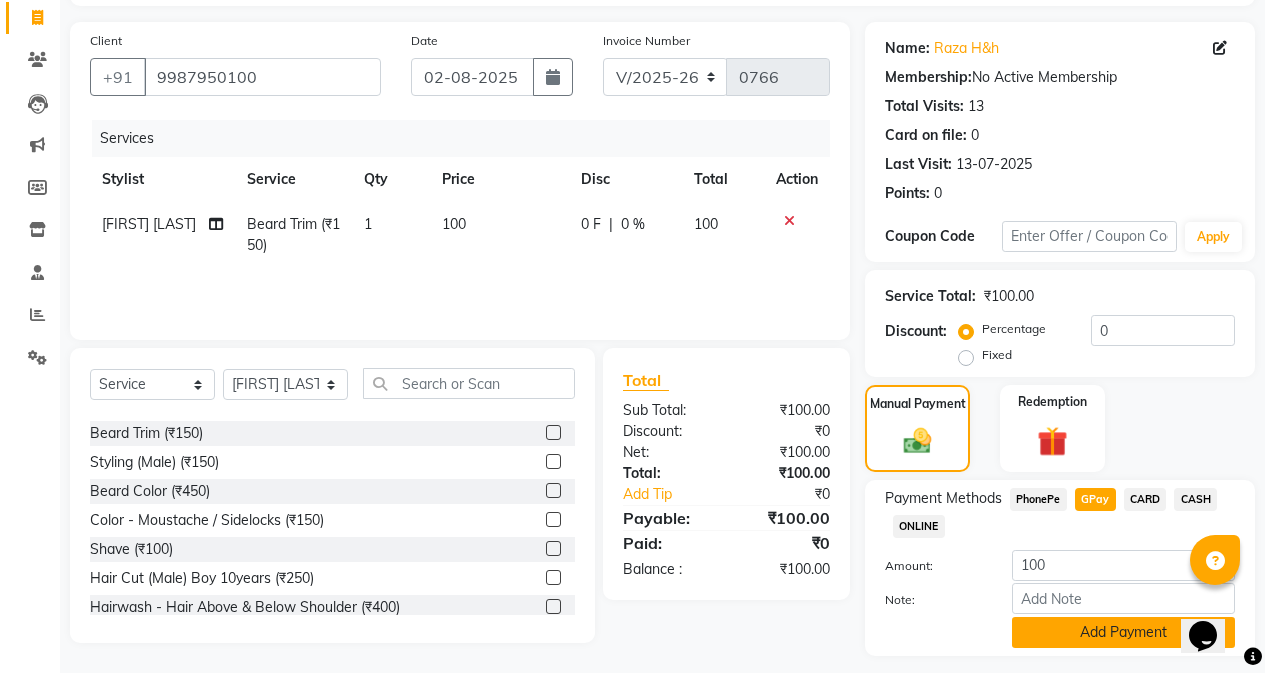 click on "Add Payment" 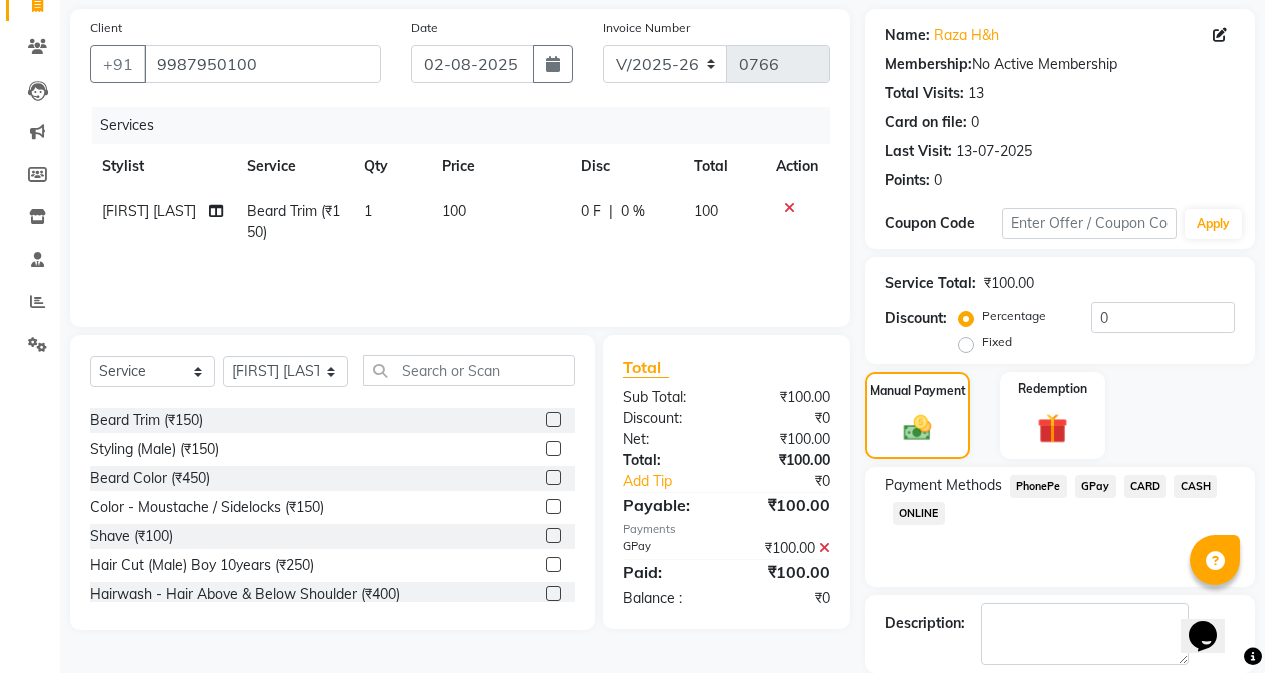scroll, scrollTop: 239, scrollLeft: 0, axis: vertical 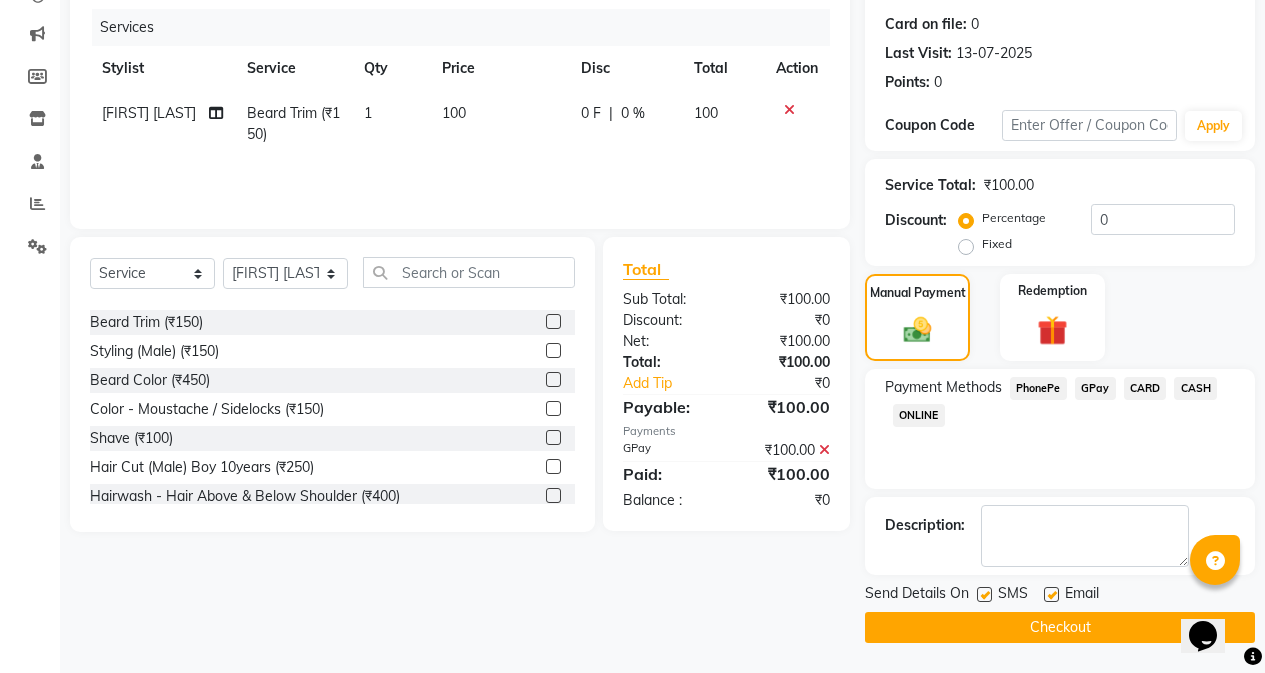 click 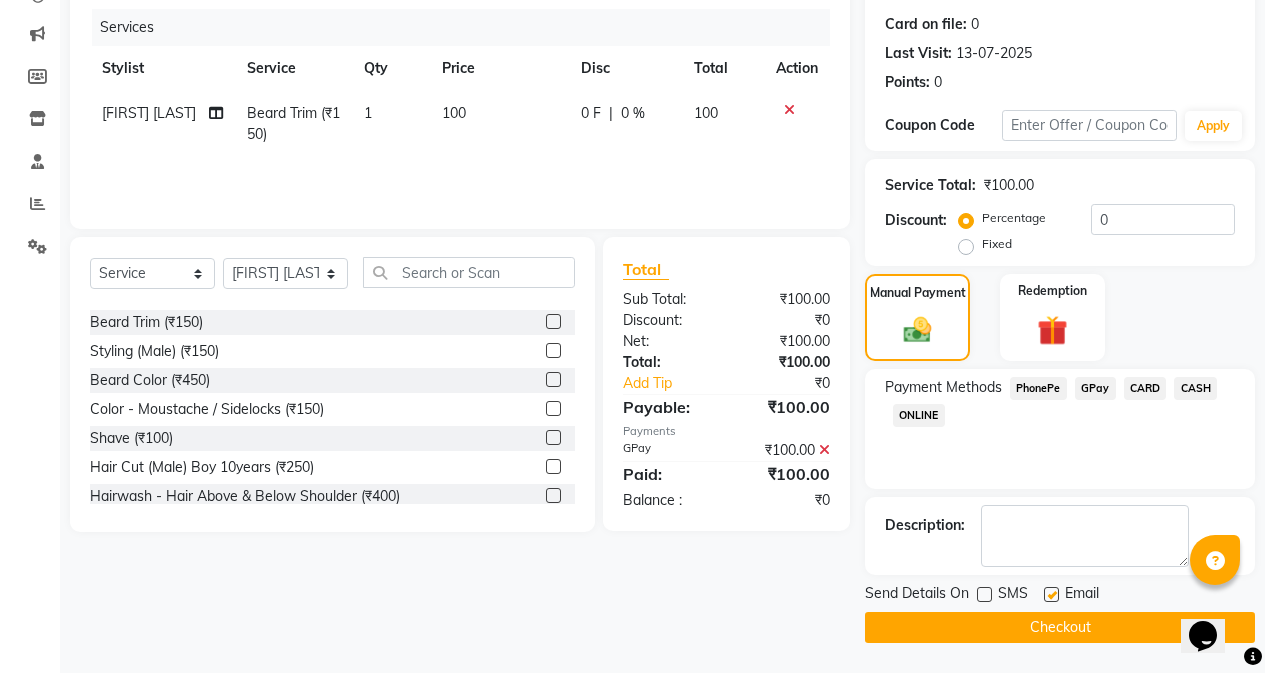click on "Checkout" 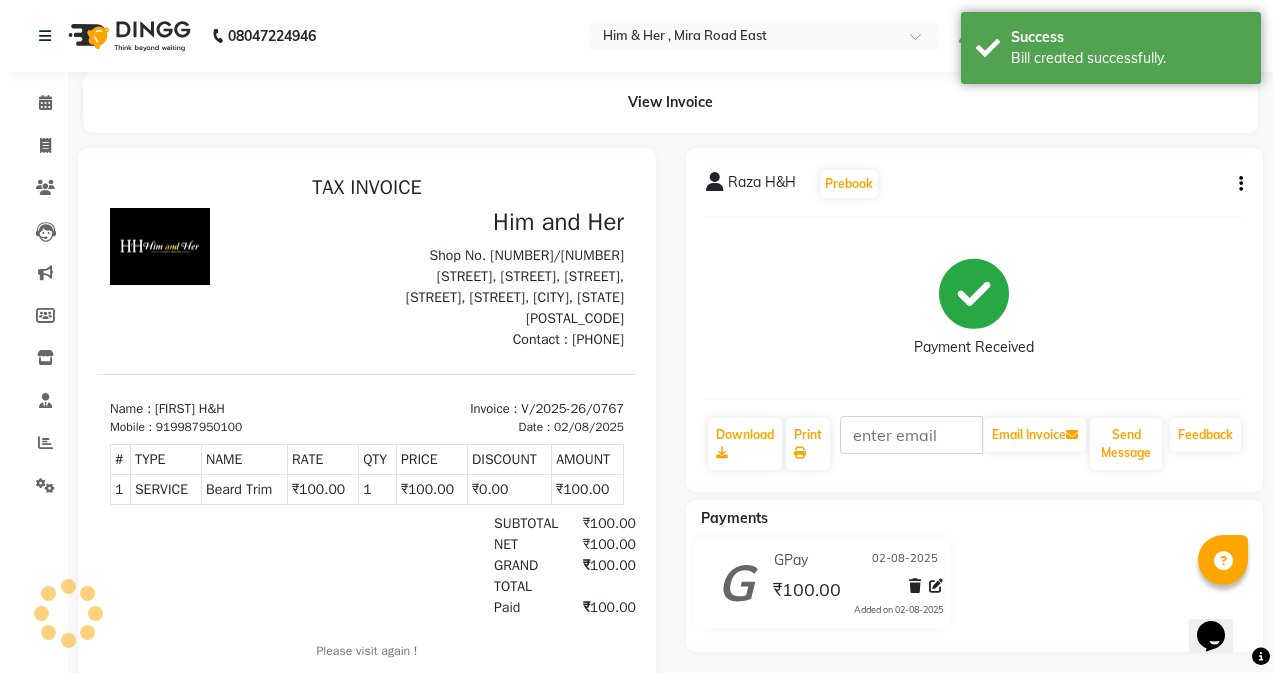 scroll, scrollTop: 0, scrollLeft: 0, axis: both 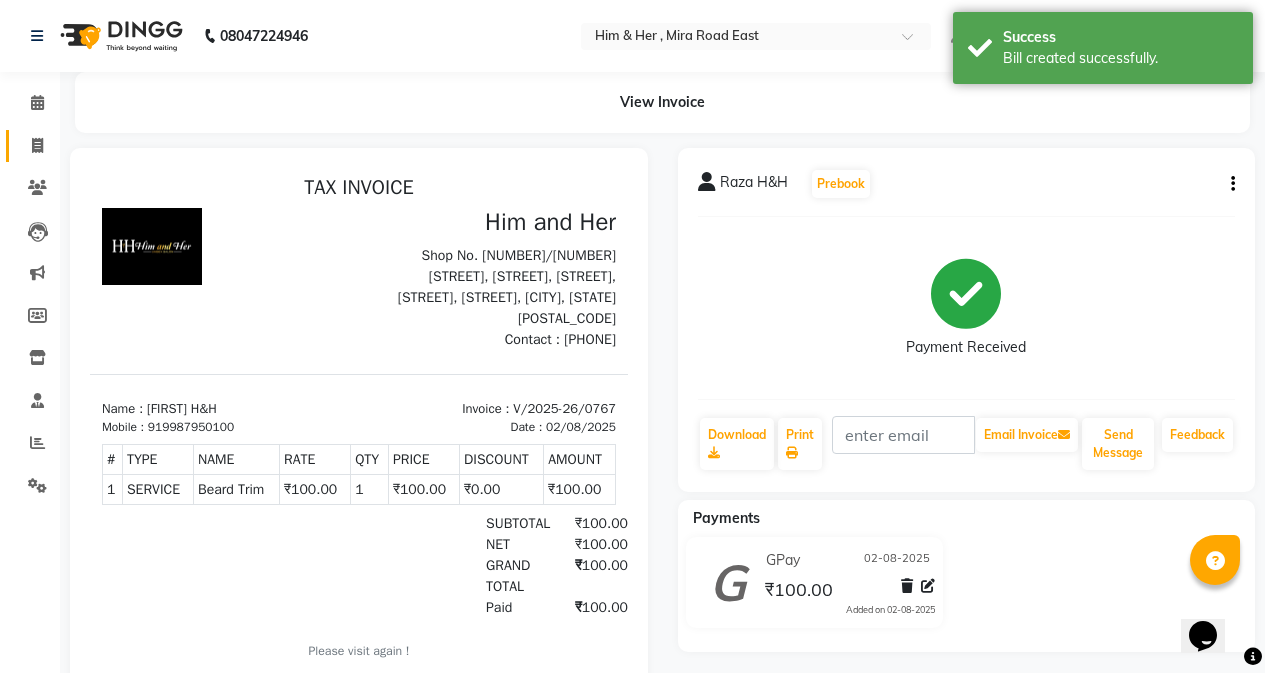 click on "Invoice" 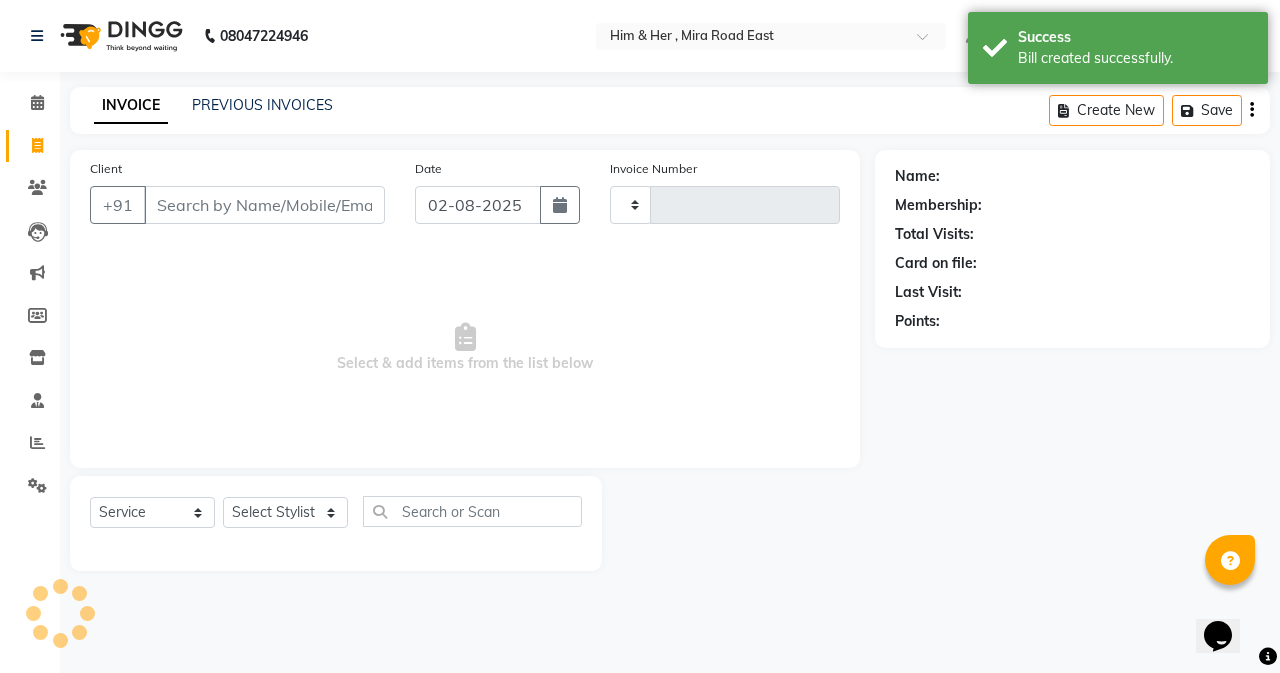 type on "0768" 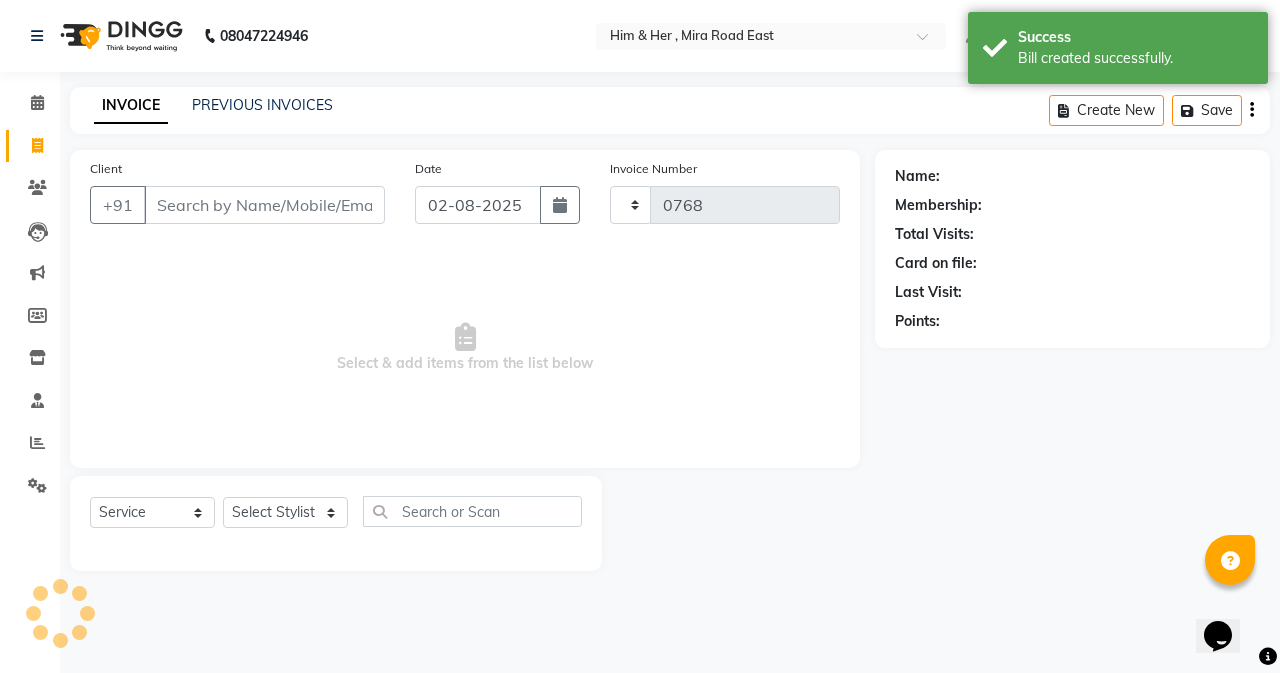 select on "5934" 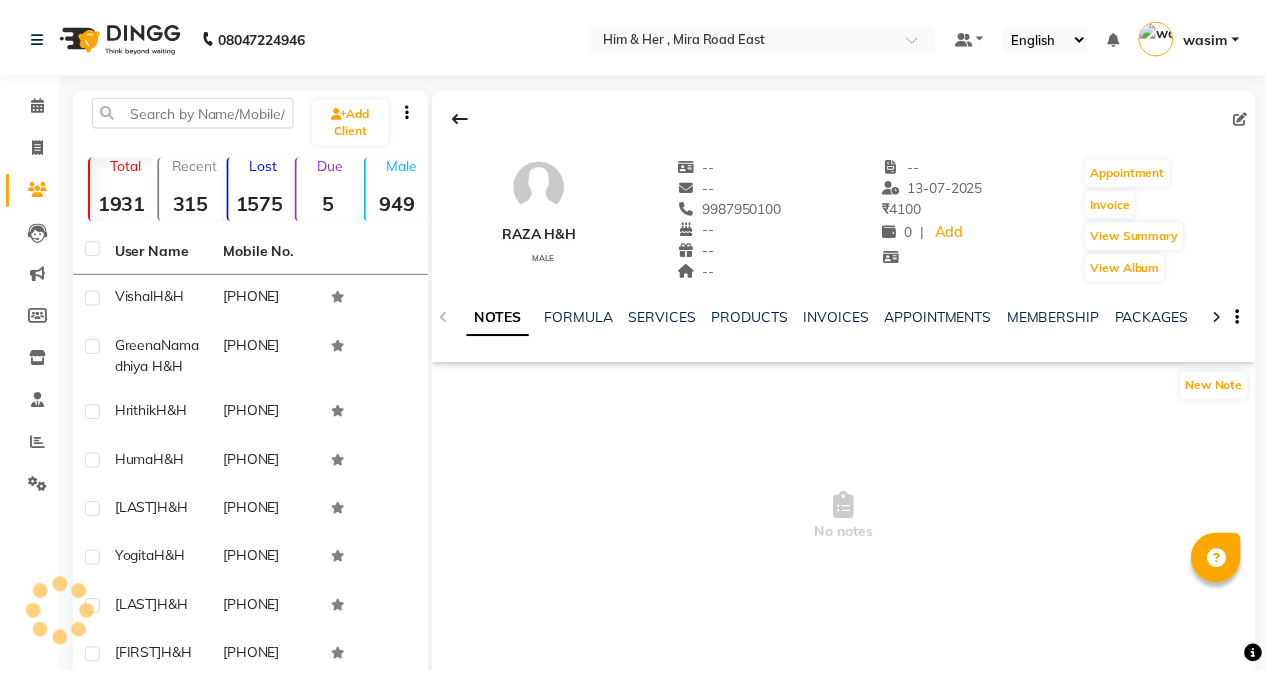 scroll, scrollTop: 0, scrollLeft: 0, axis: both 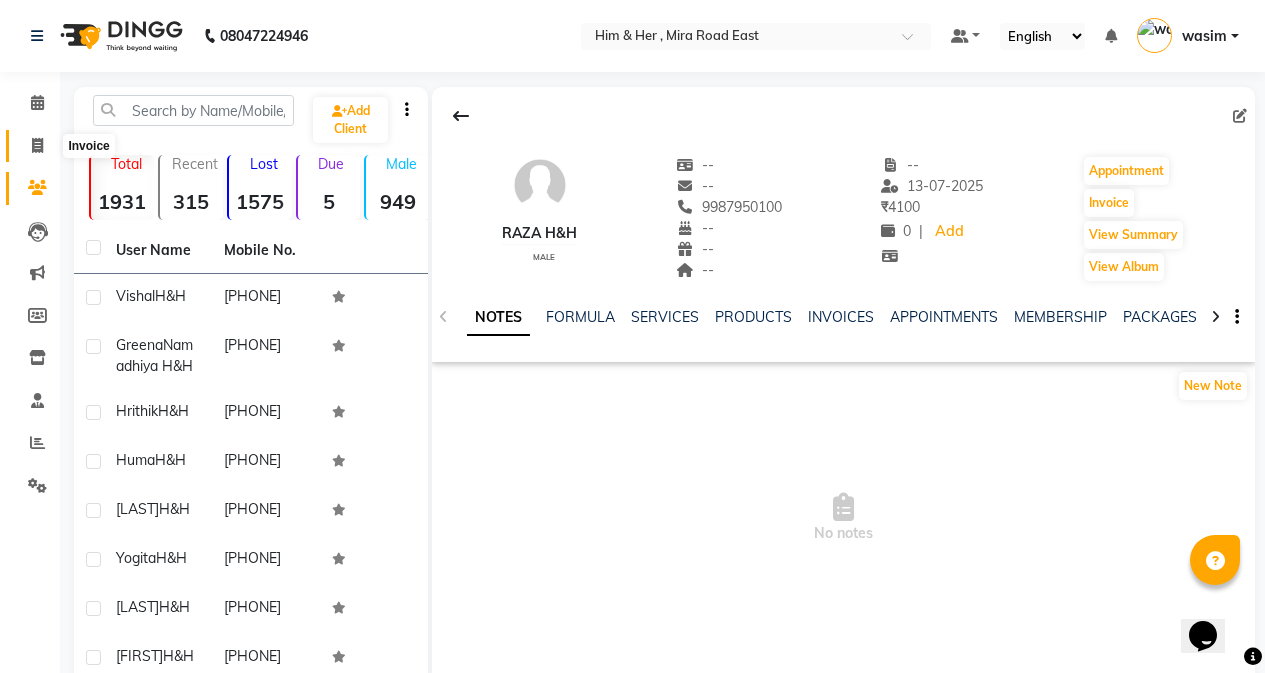 click 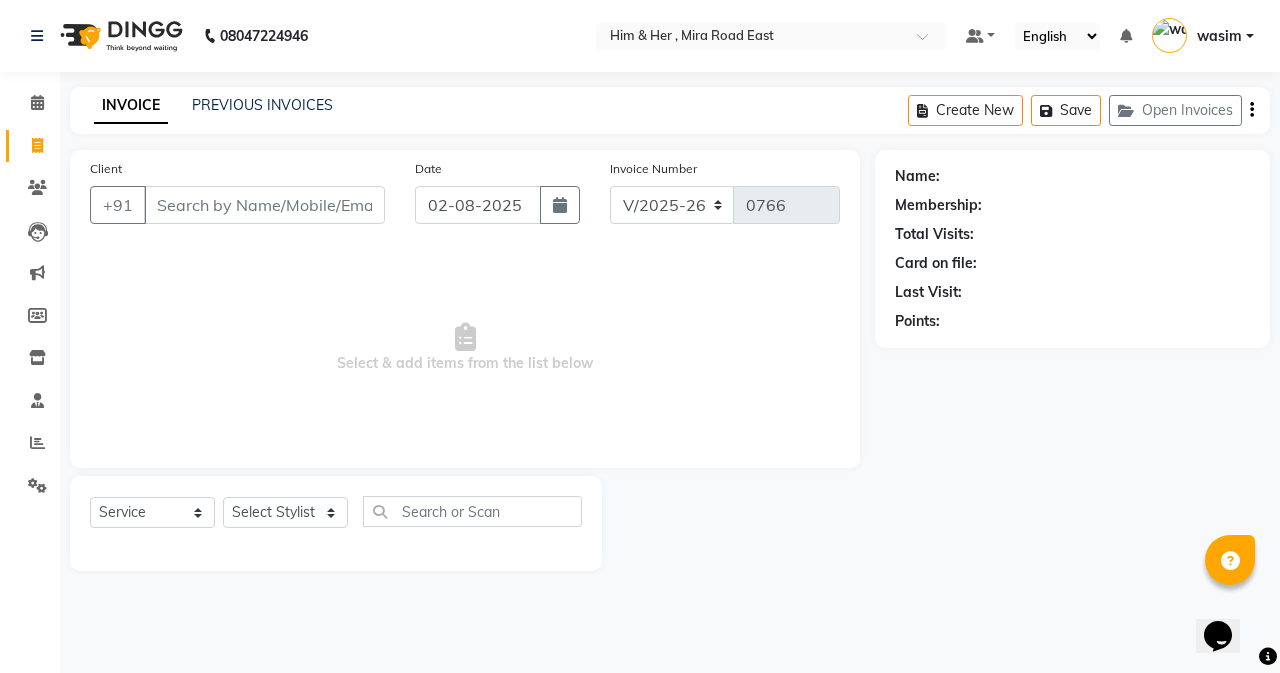 click on "Client" at bounding box center (264, 205) 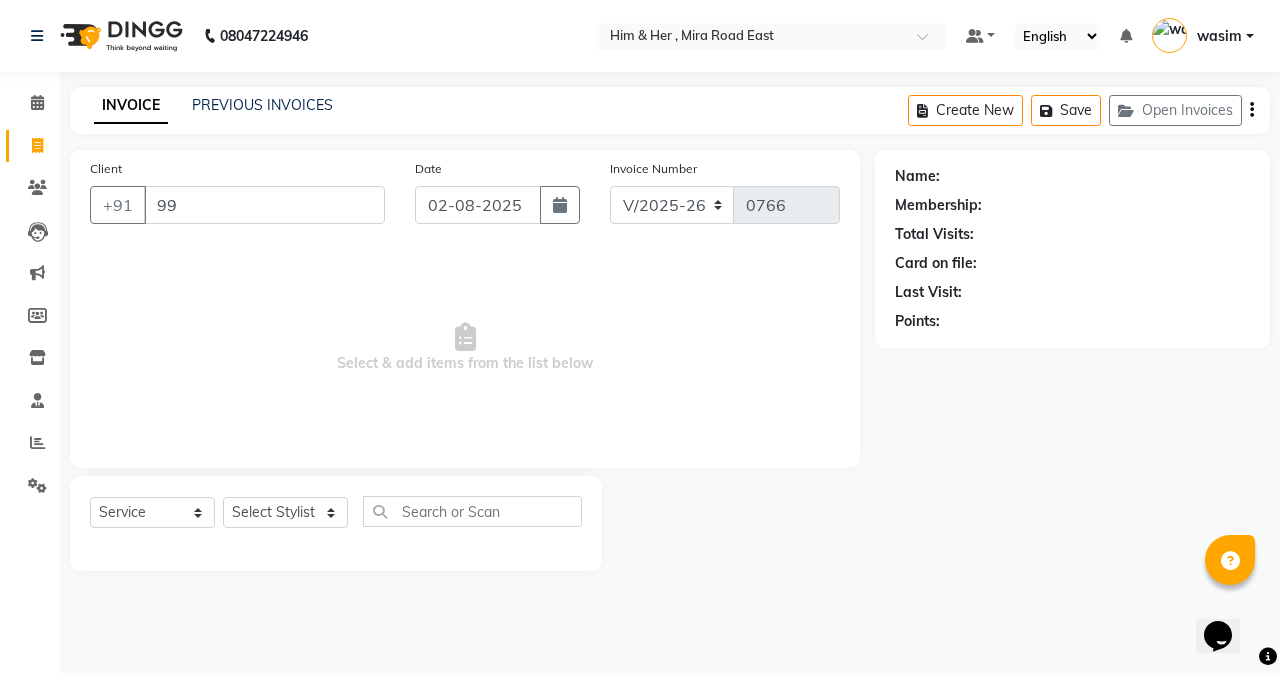type on "9" 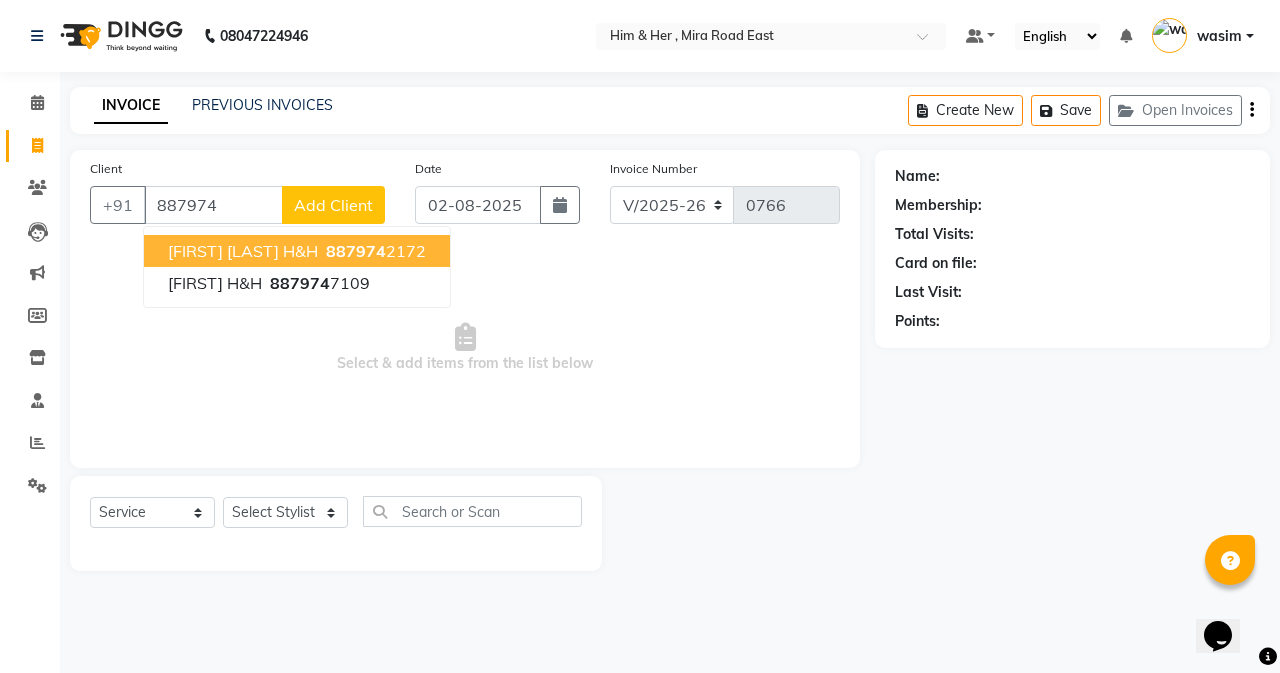 click on "887974" at bounding box center [356, 251] 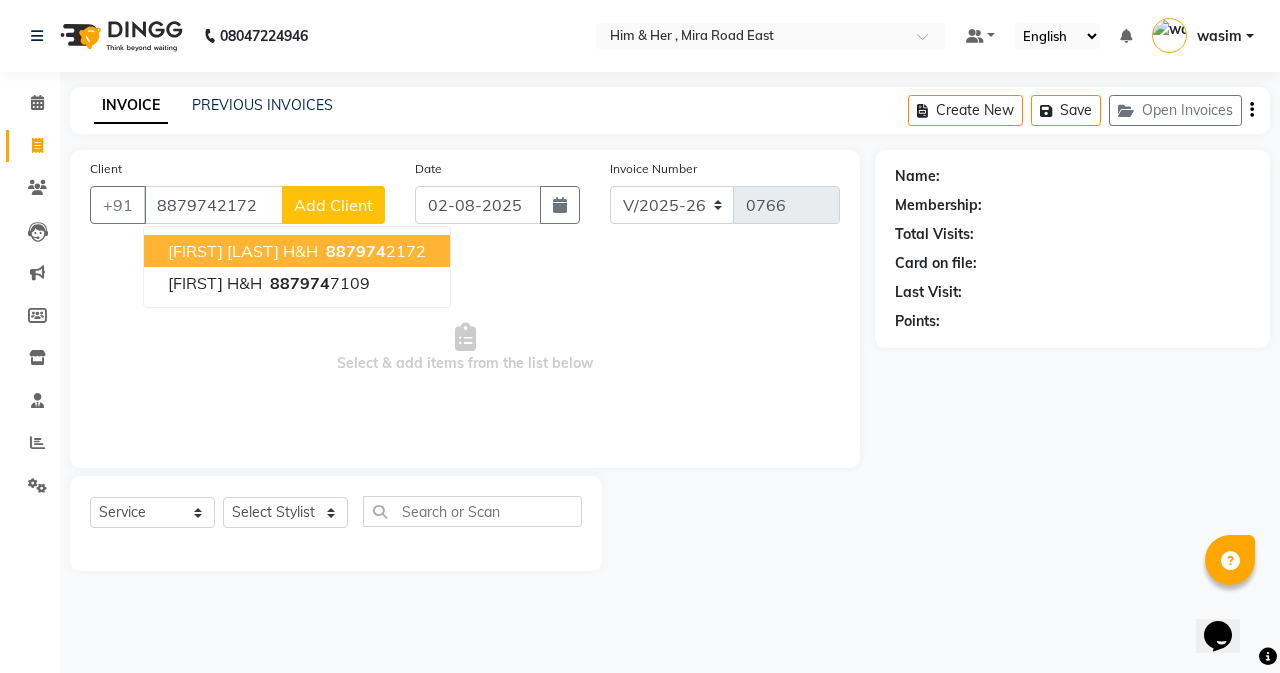 type on "8879742172" 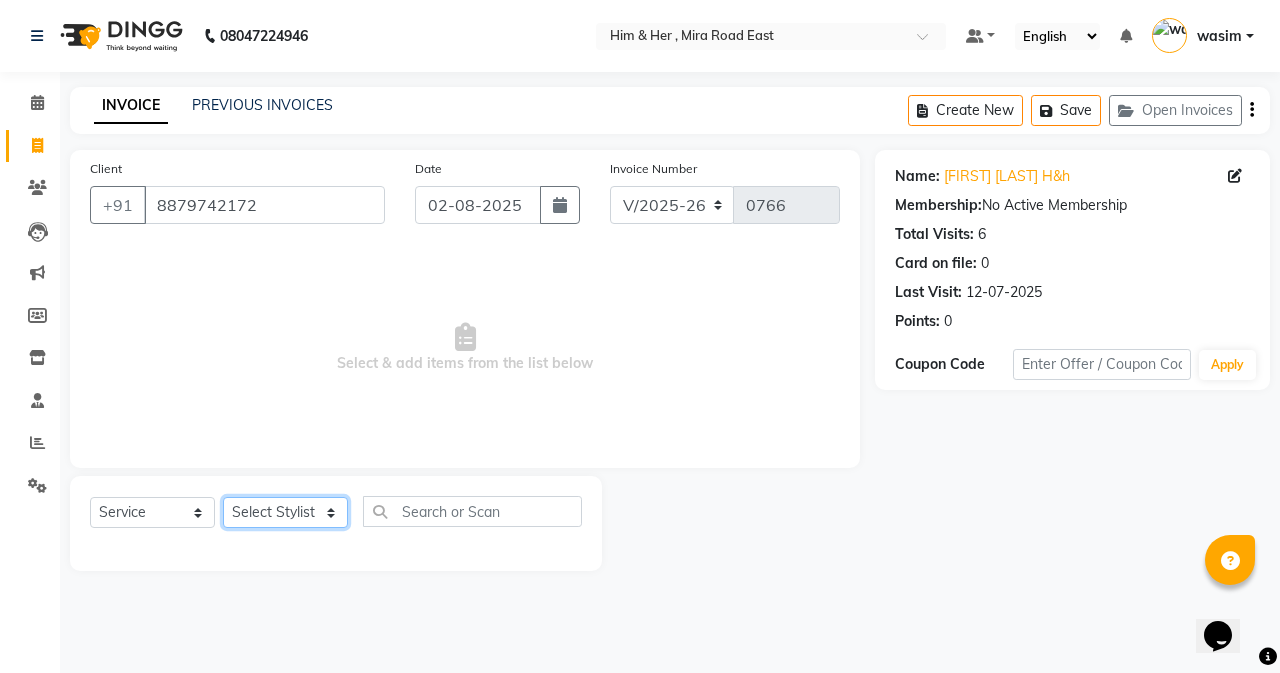 click on "Select Stylist Abdul Ahad Anam Banaz Shaikh Shivam Gaud wasim" 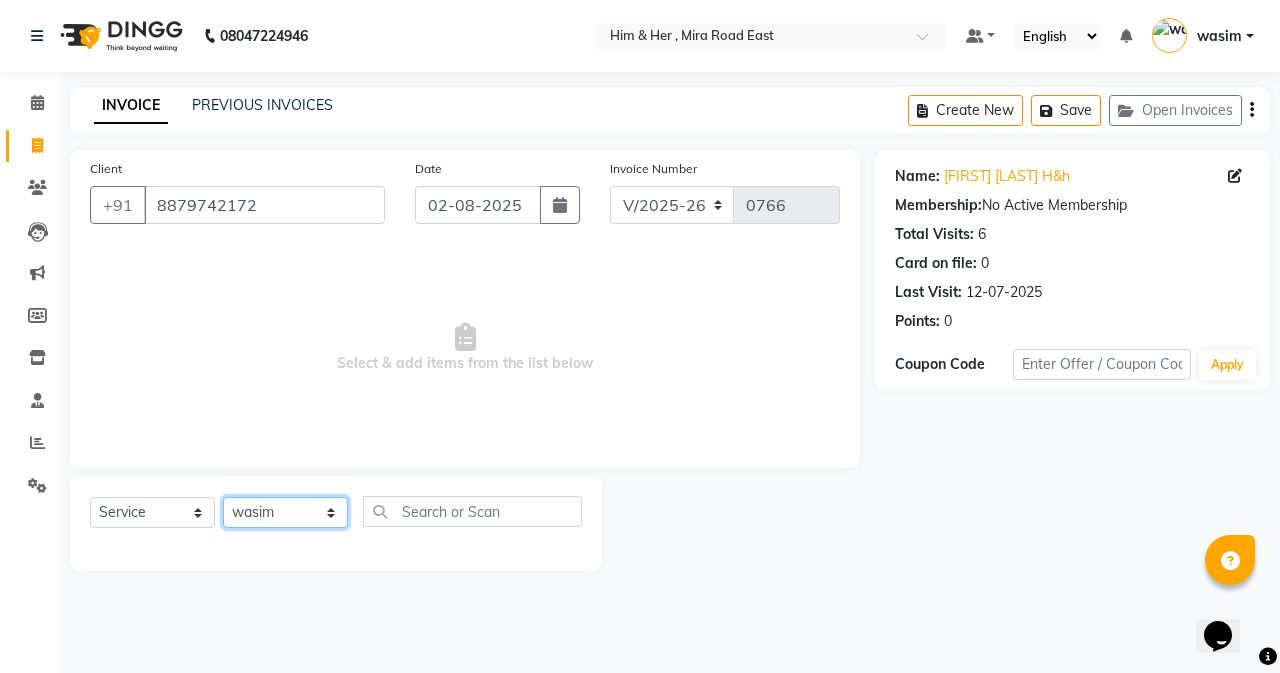 click on "Select Stylist Abdul Ahad Anam Banaz Shaikh Shivam Gaud wasim" 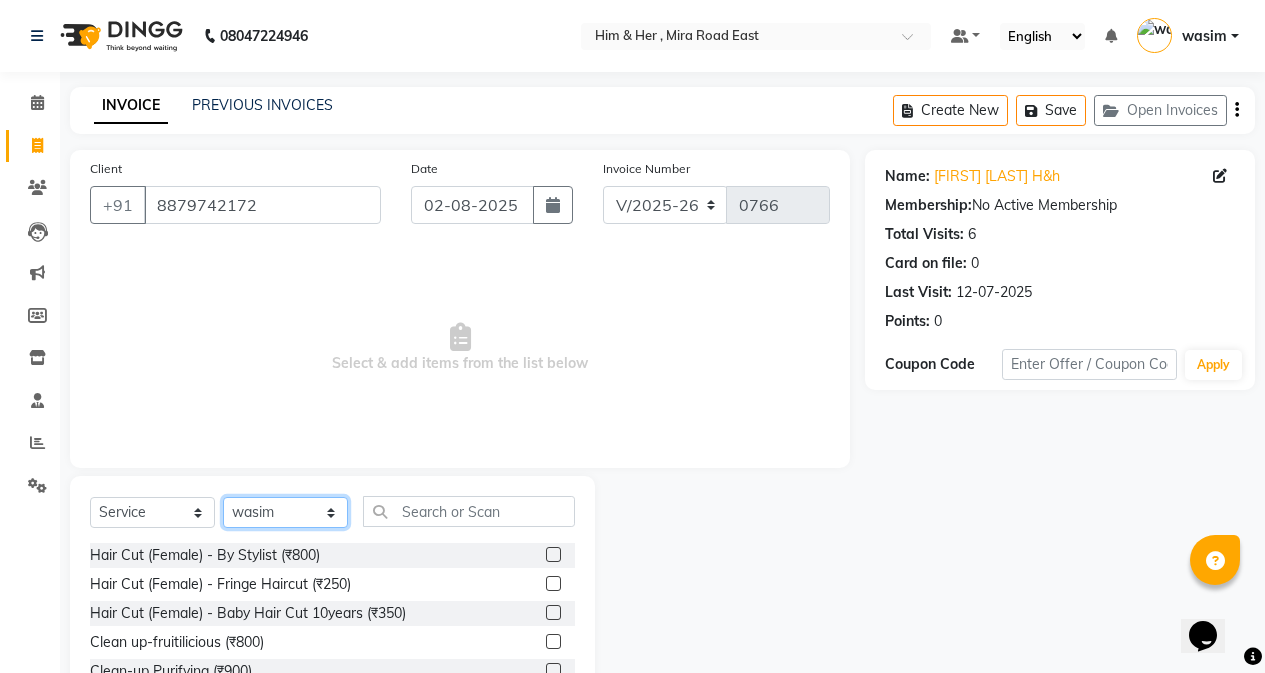 click on "Select Stylist Abdul Ahad Anam Banaz Shaikh Shivam Gaud wasim" 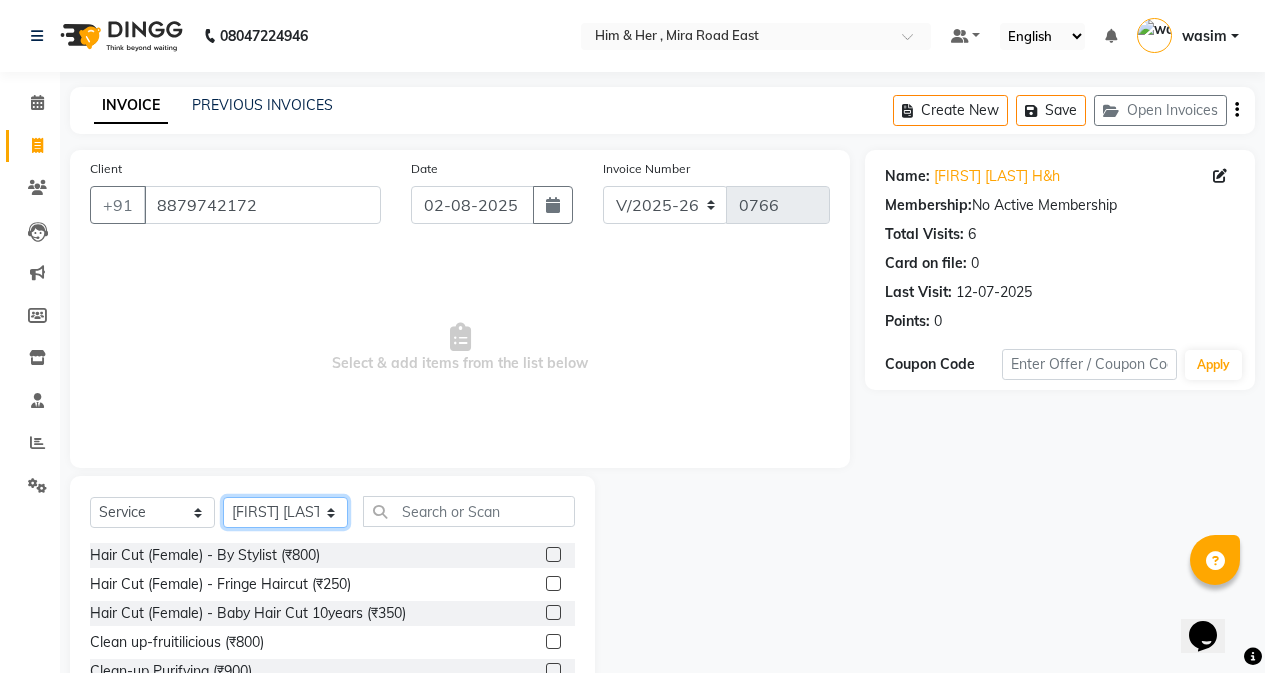 click on "Select Stylist Abdul Ahad Anam Banaz Shaikh Shivam Gaud wasim" 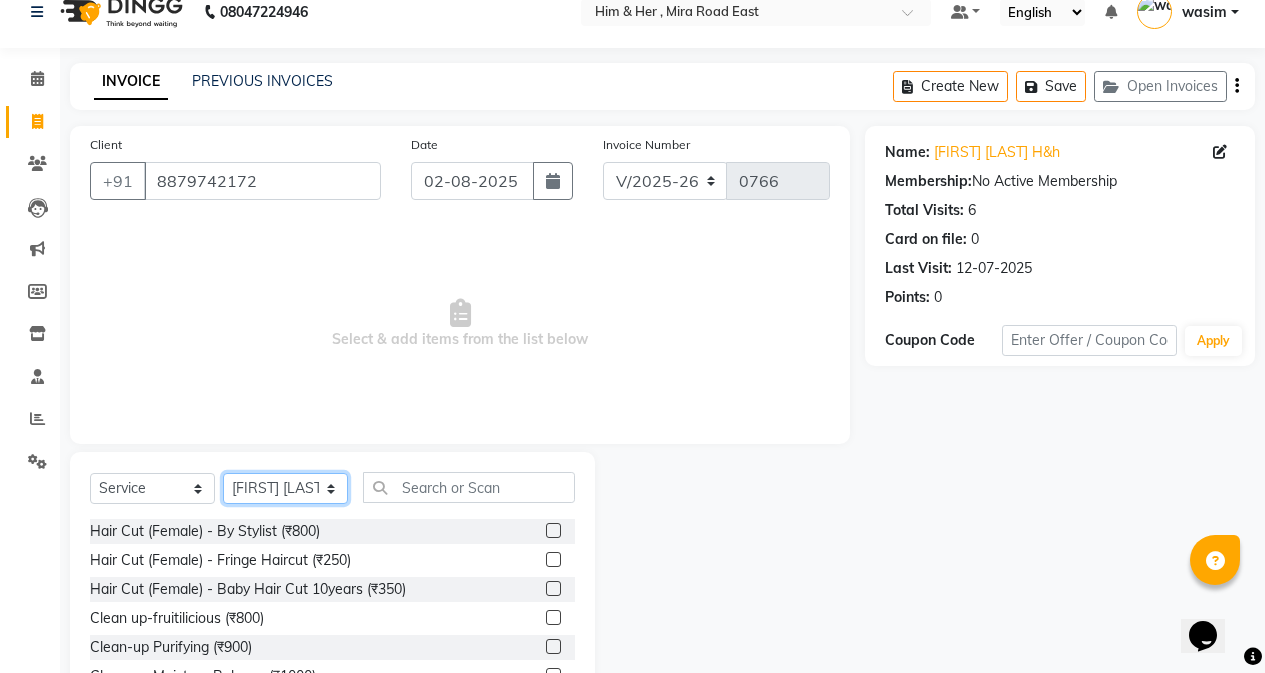 scroll, scrollTop: 128, scrollLeft: 0, axis: vertical 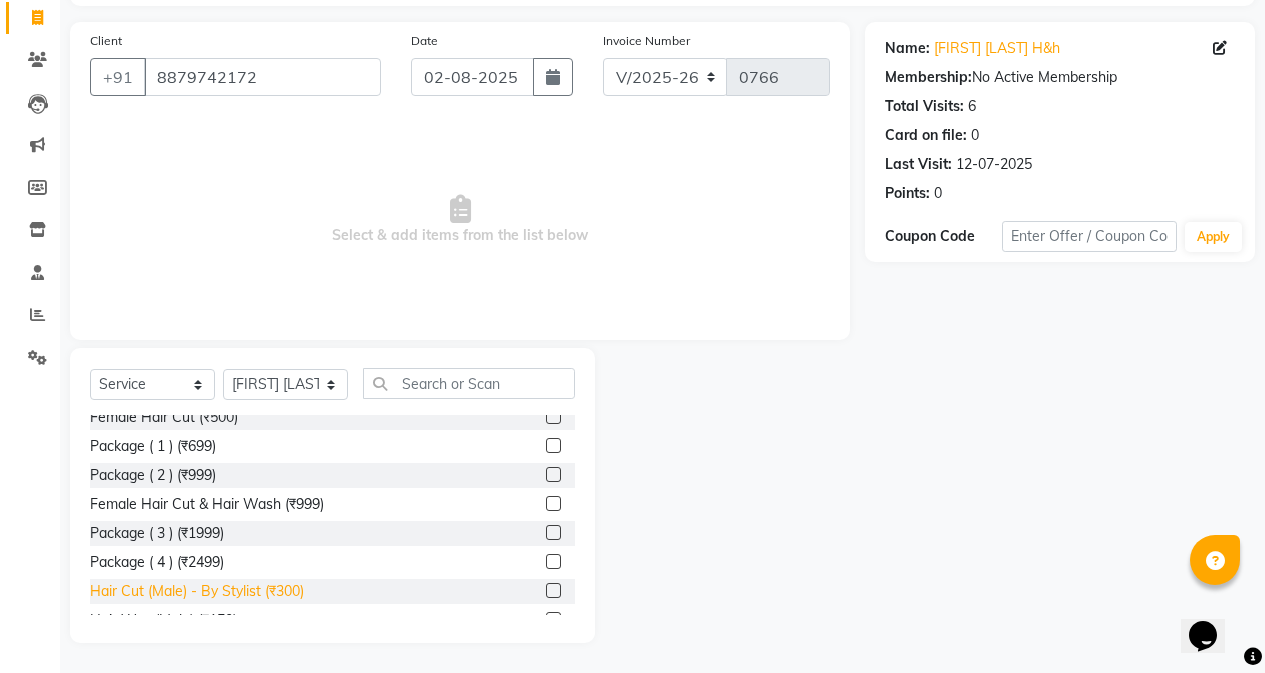 click on "Hair Cut (Male) - By Stylist (₹300)" 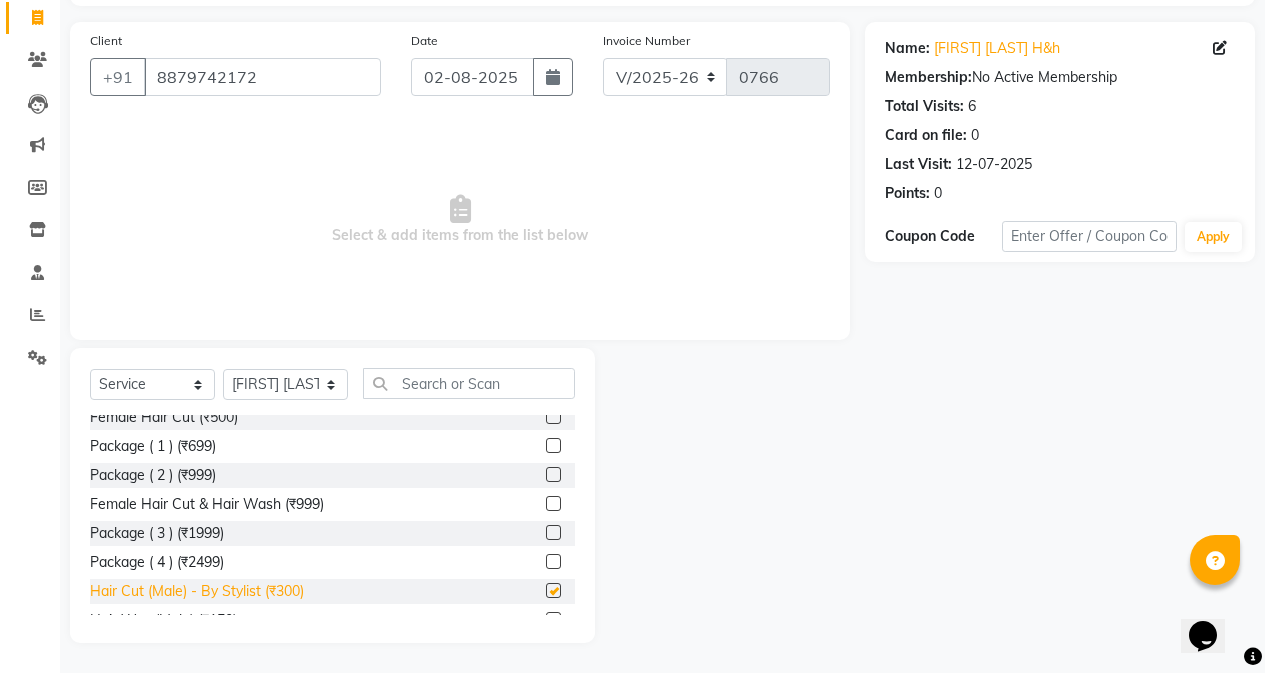 checkbox on "false" 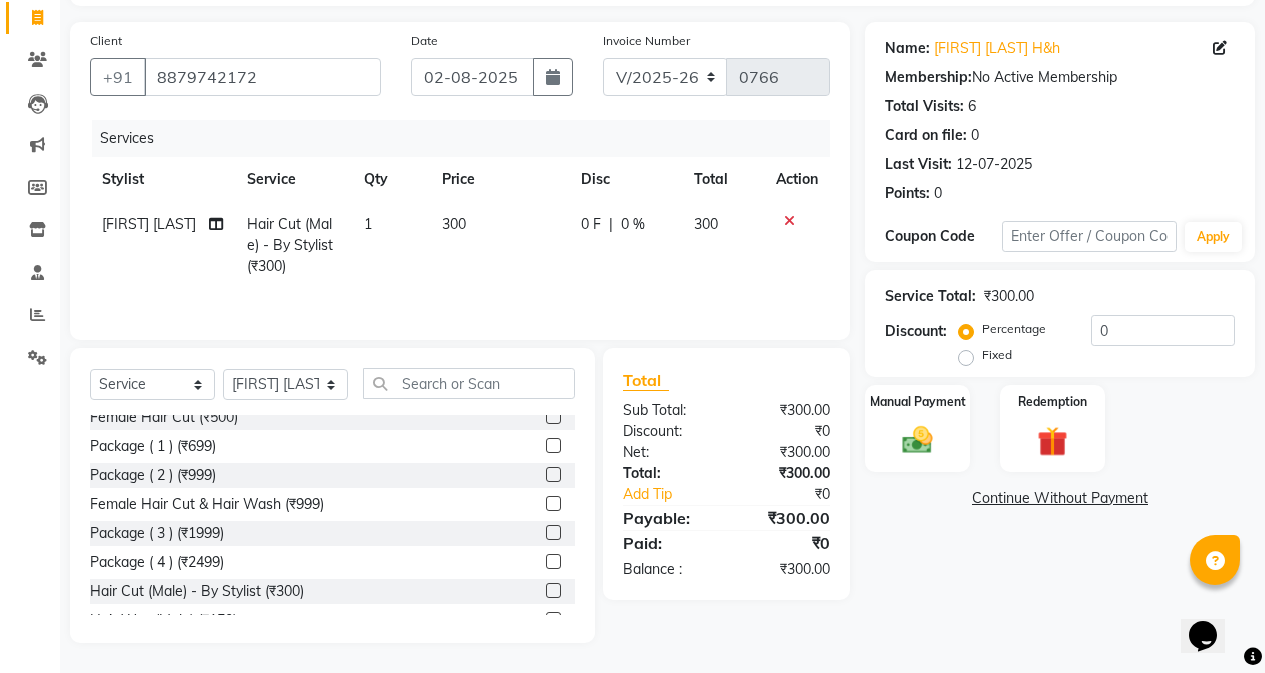 click on "300" 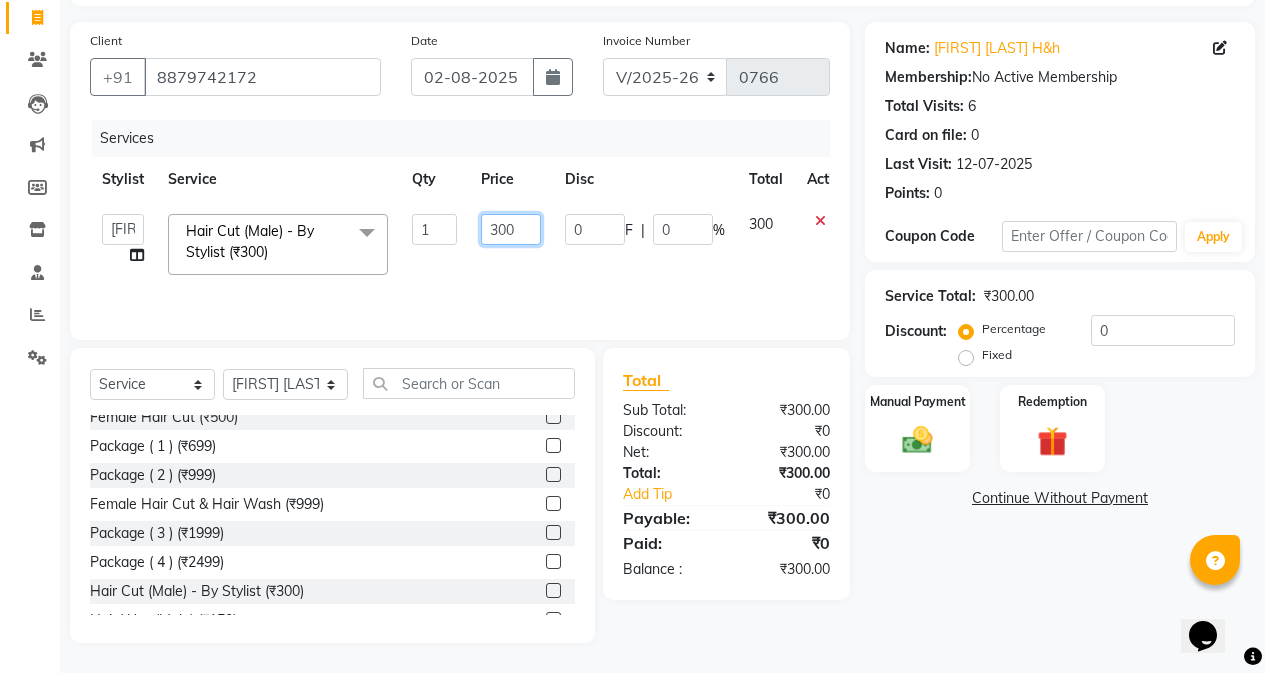 click on "300" 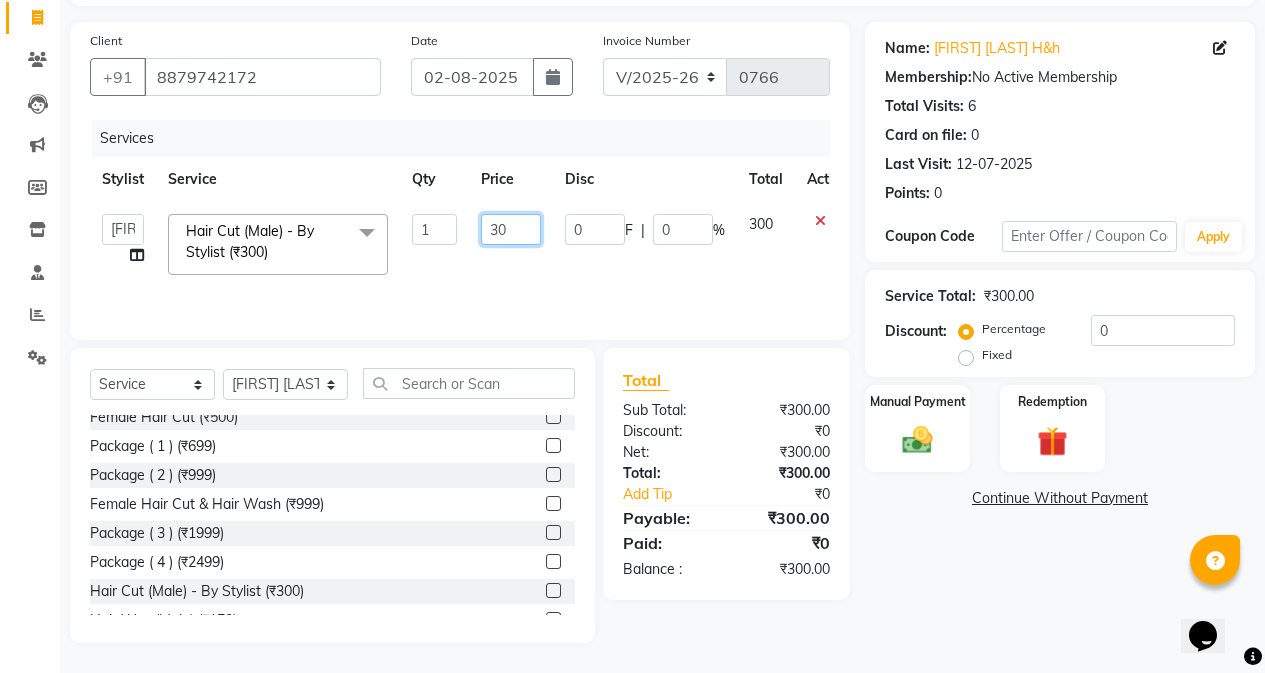 type on "3" 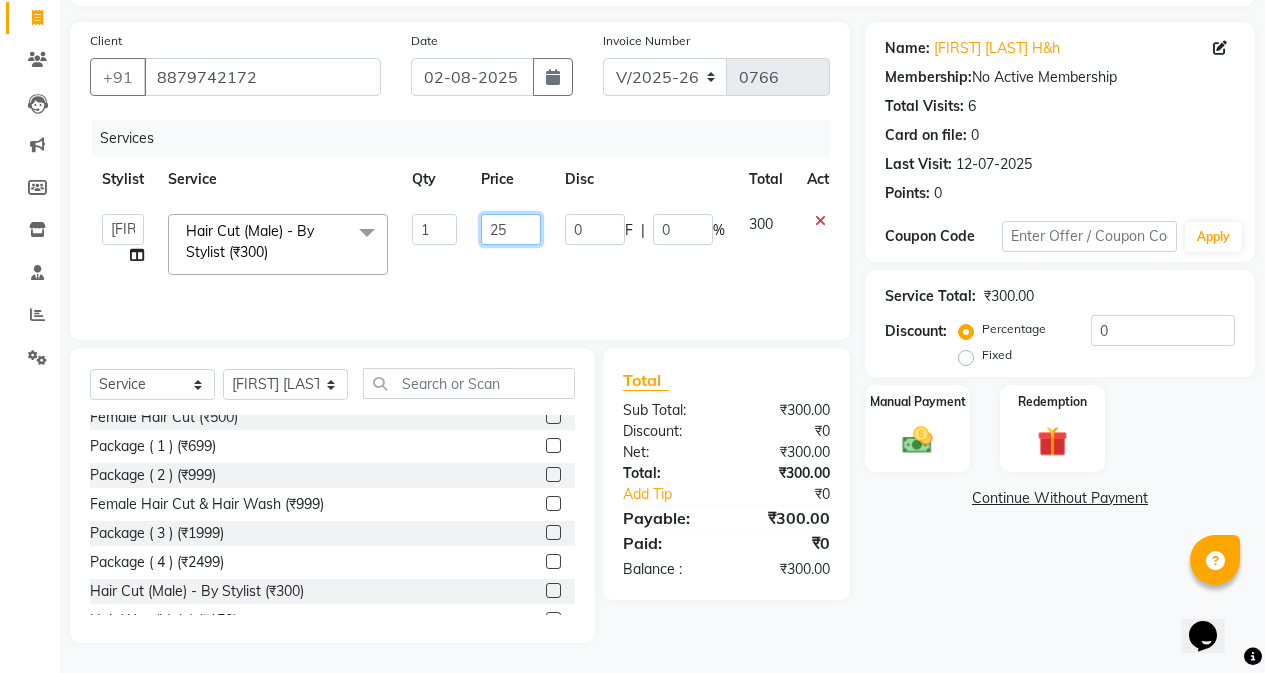 type on "250" 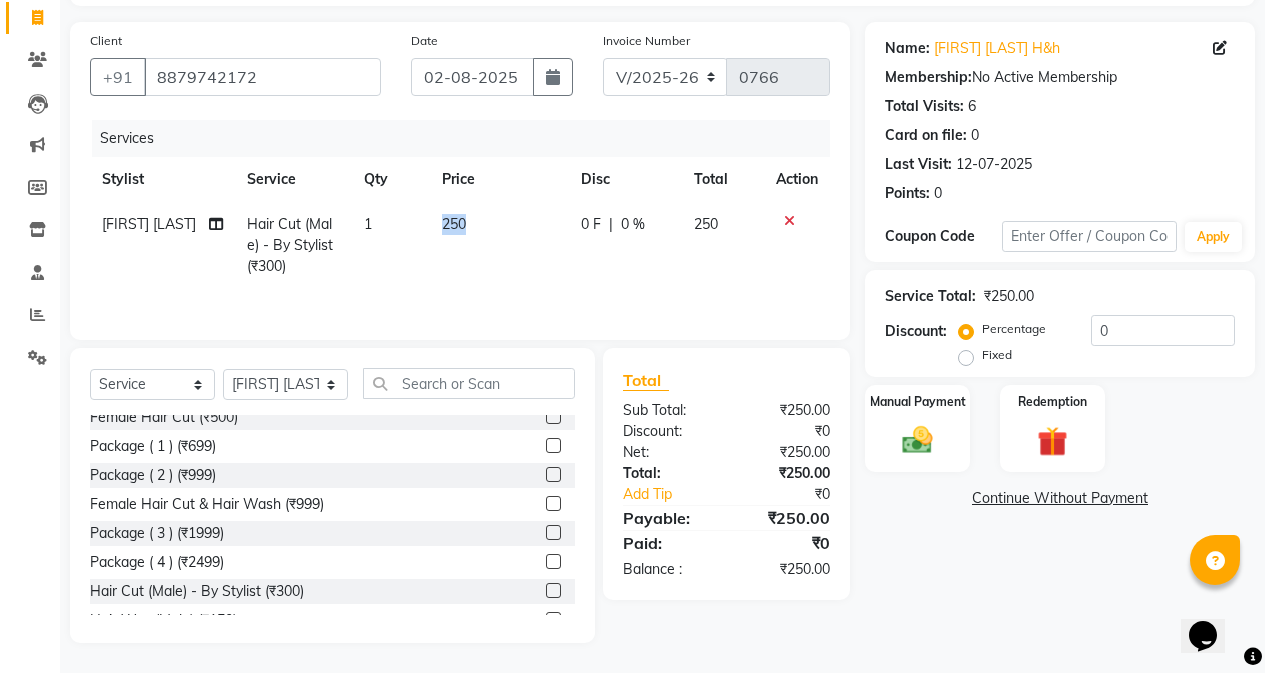 click on "250" 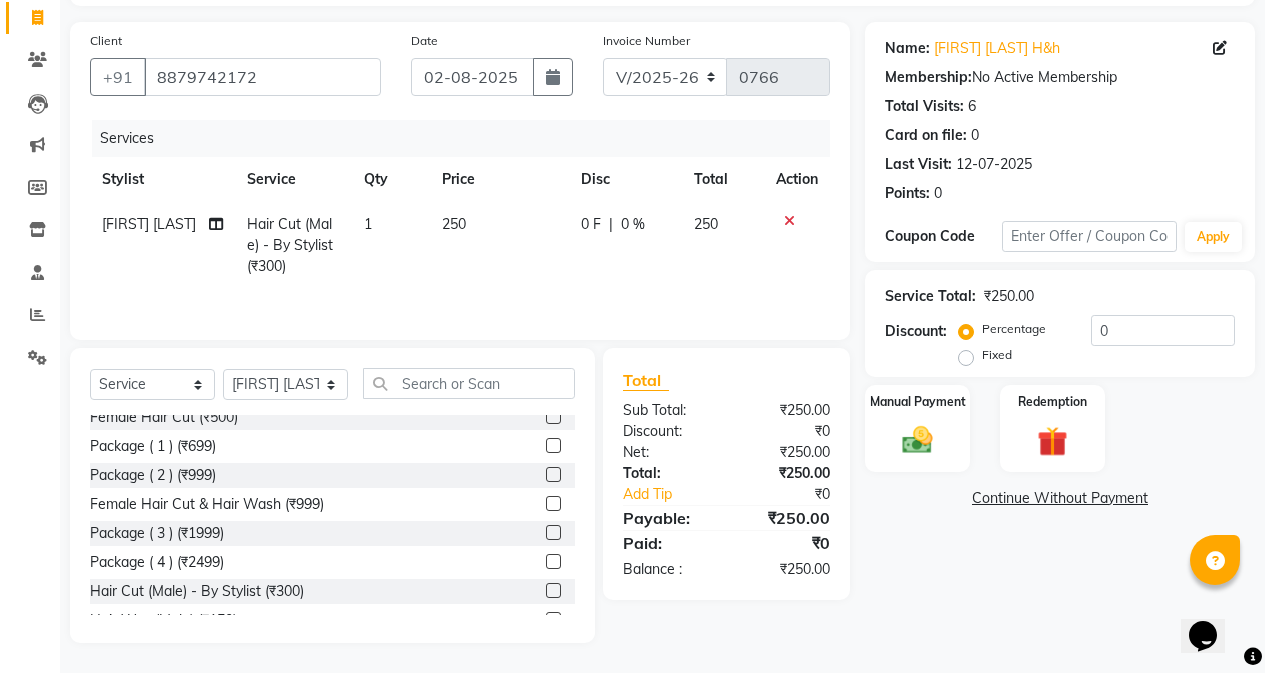select on "47402" 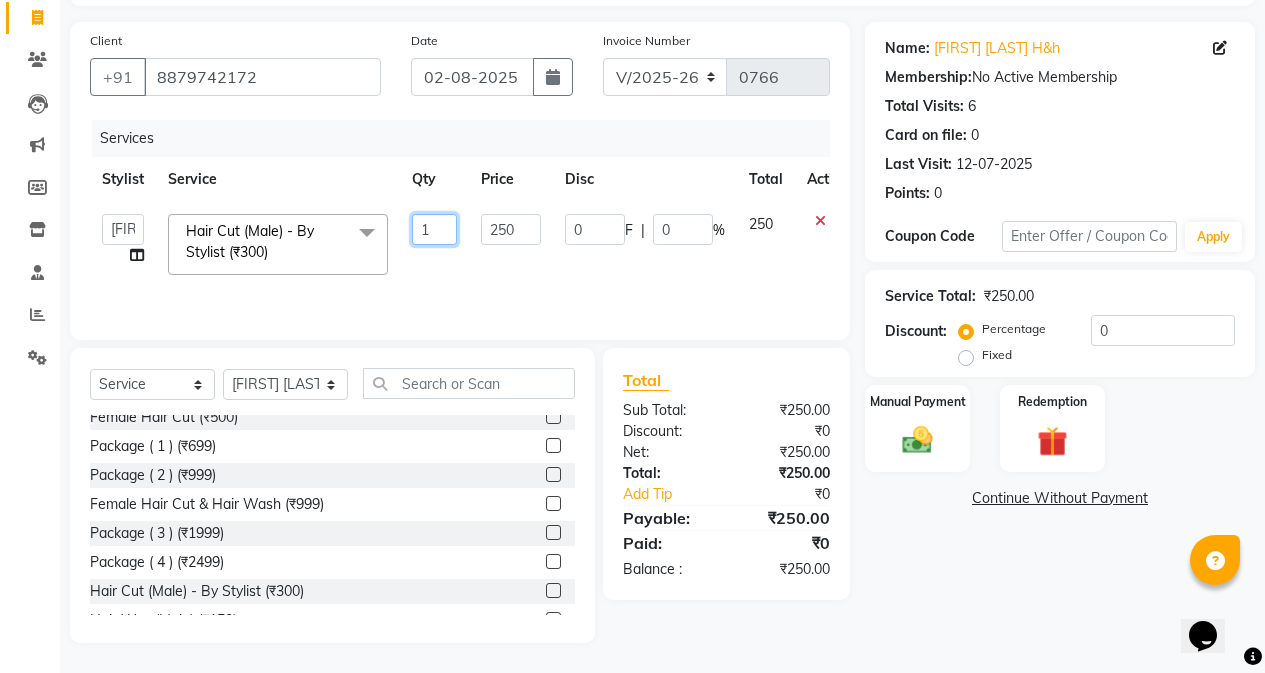click on "1" 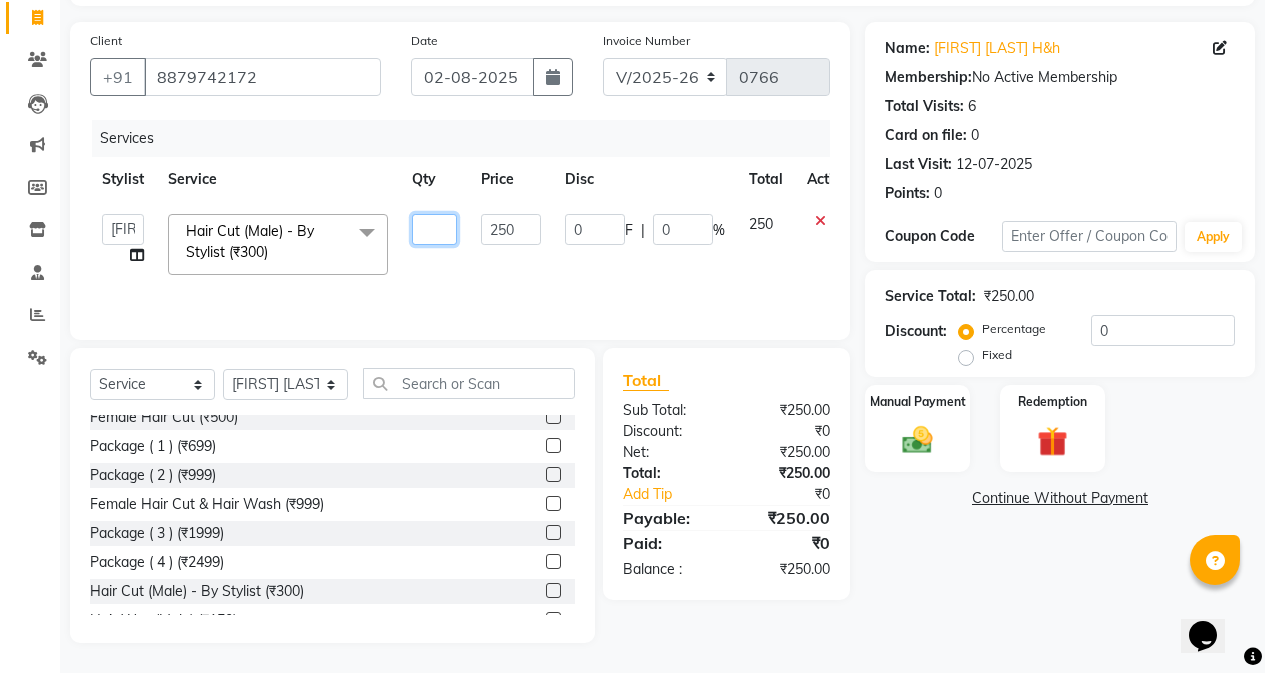type on "2" 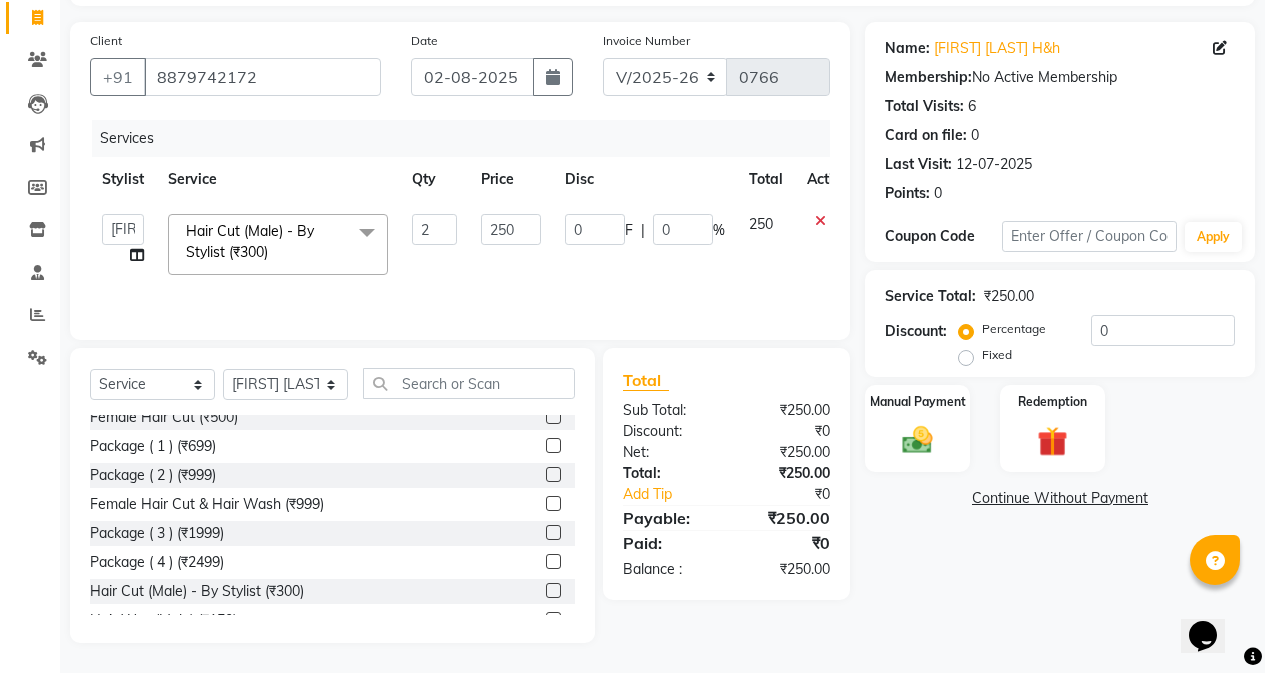 click on "250" 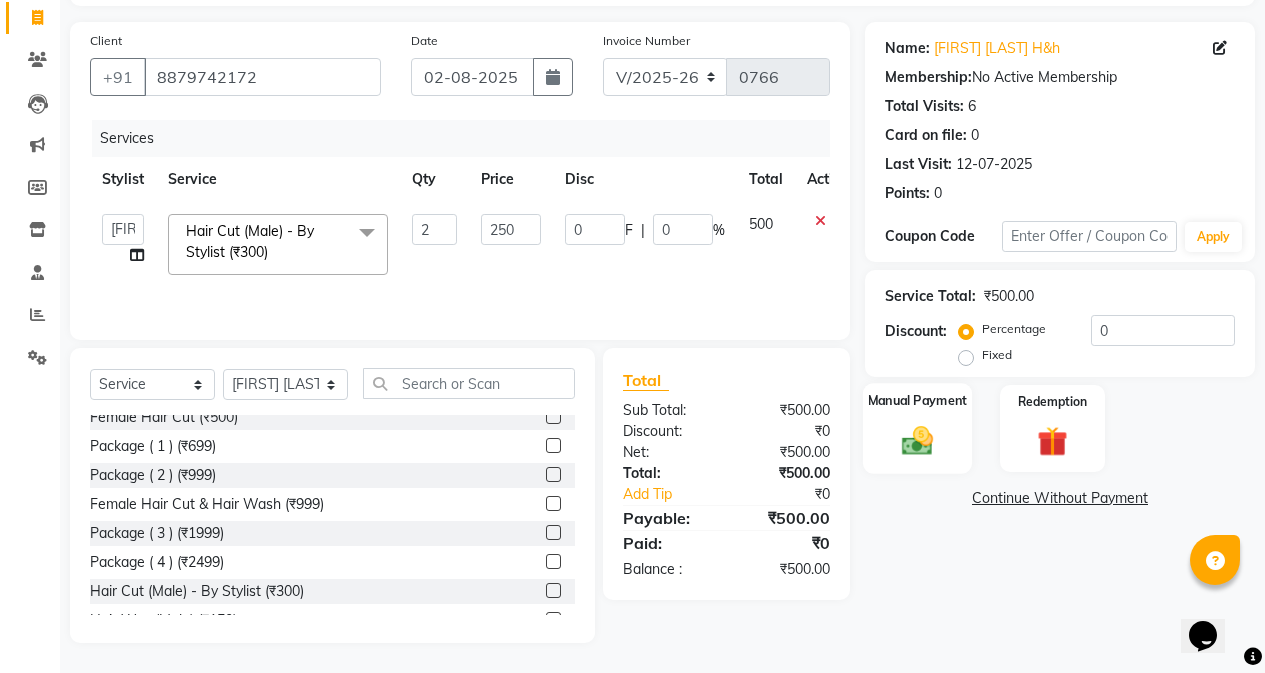 click 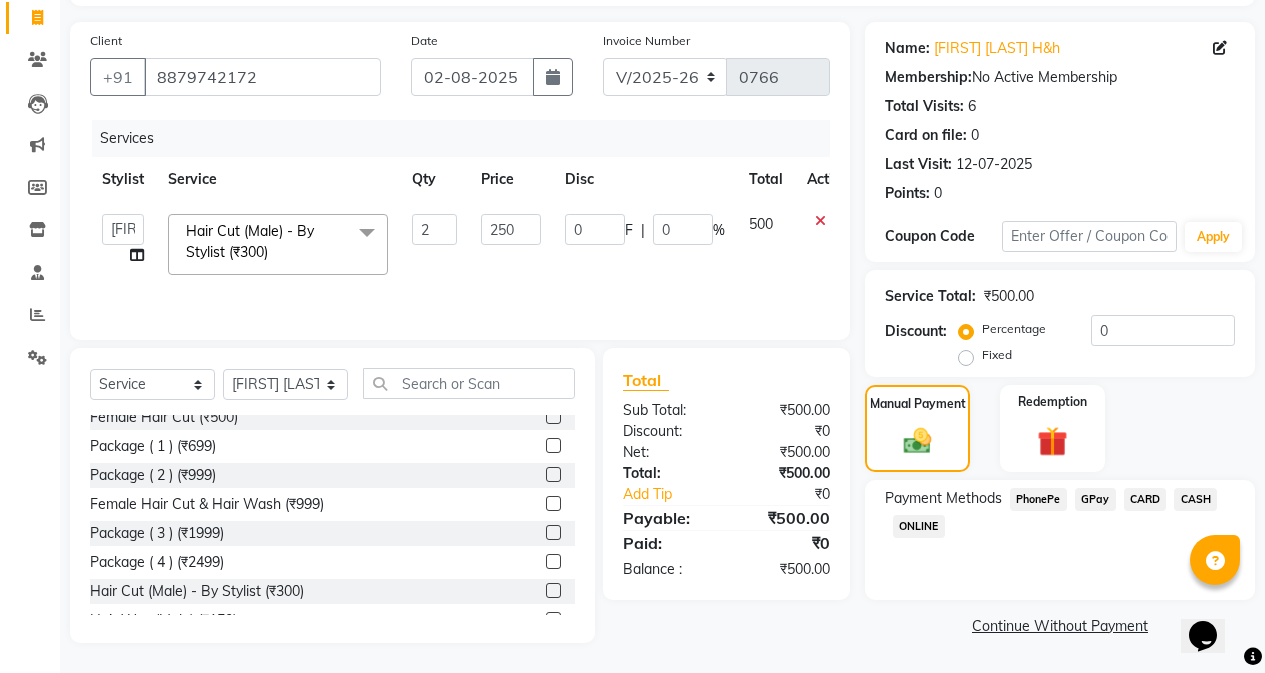 click on "GPay" 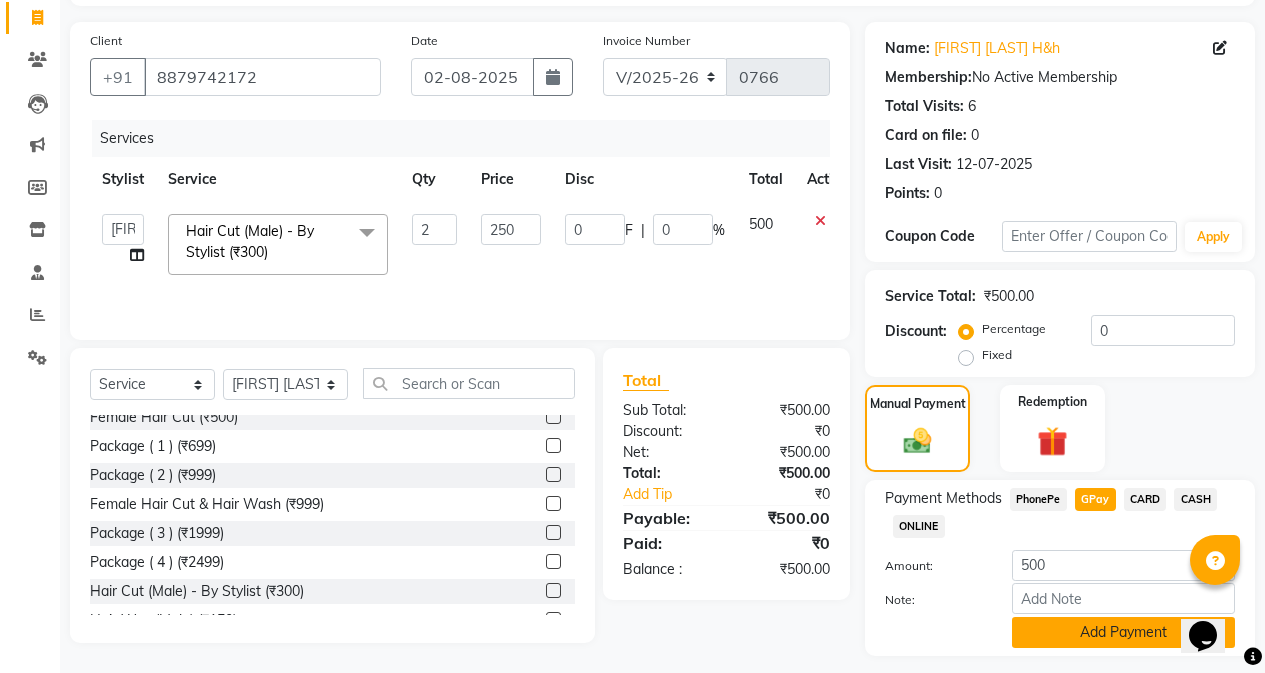 click on "Add Payment" 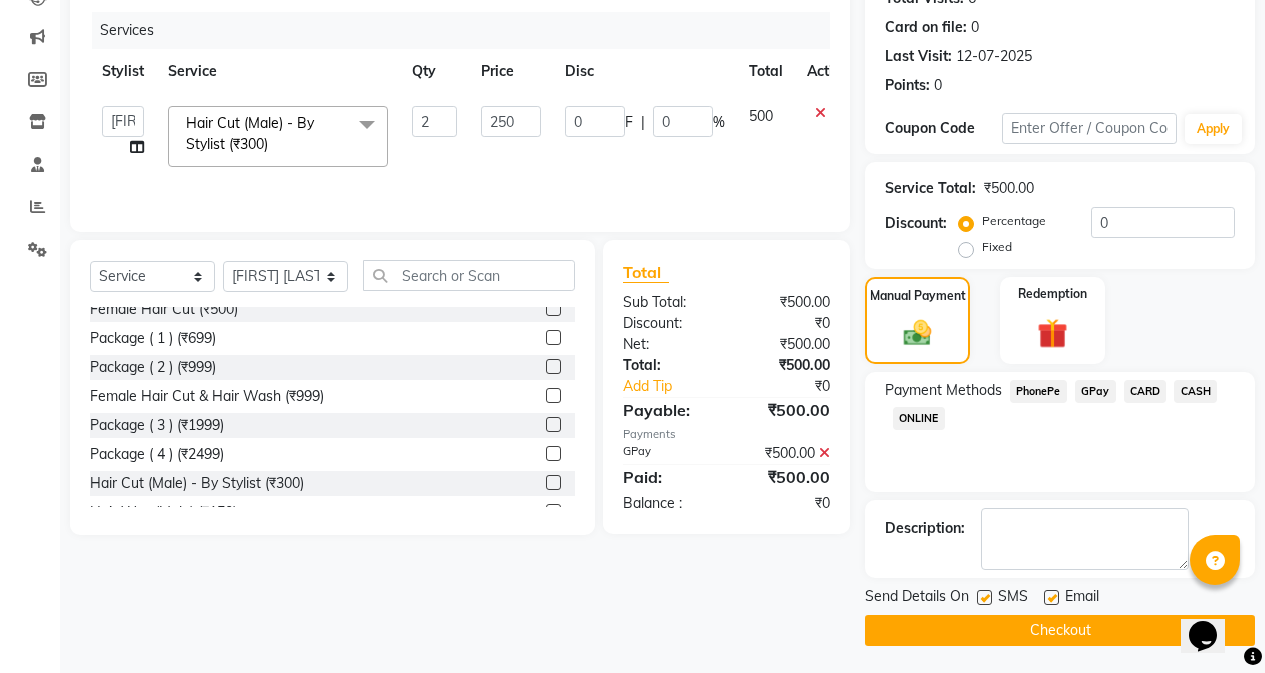 scroll, scrollTop: 239, scrollLeft: 0, axis: vertical 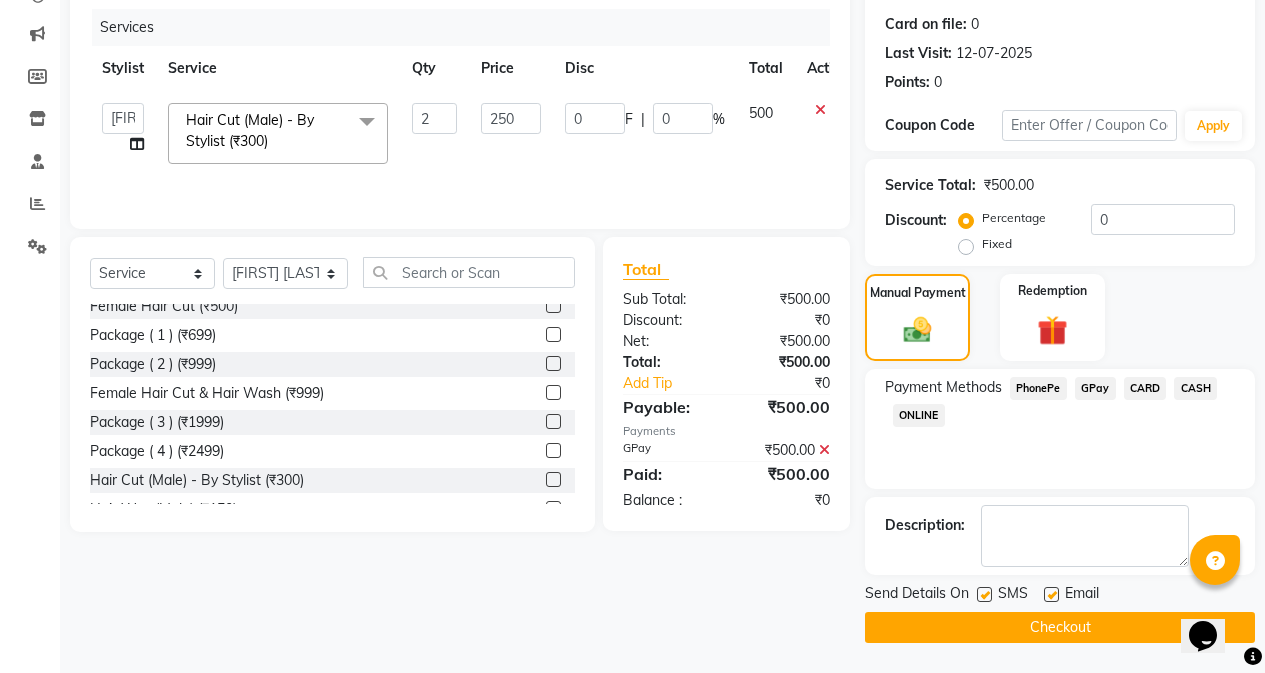 click 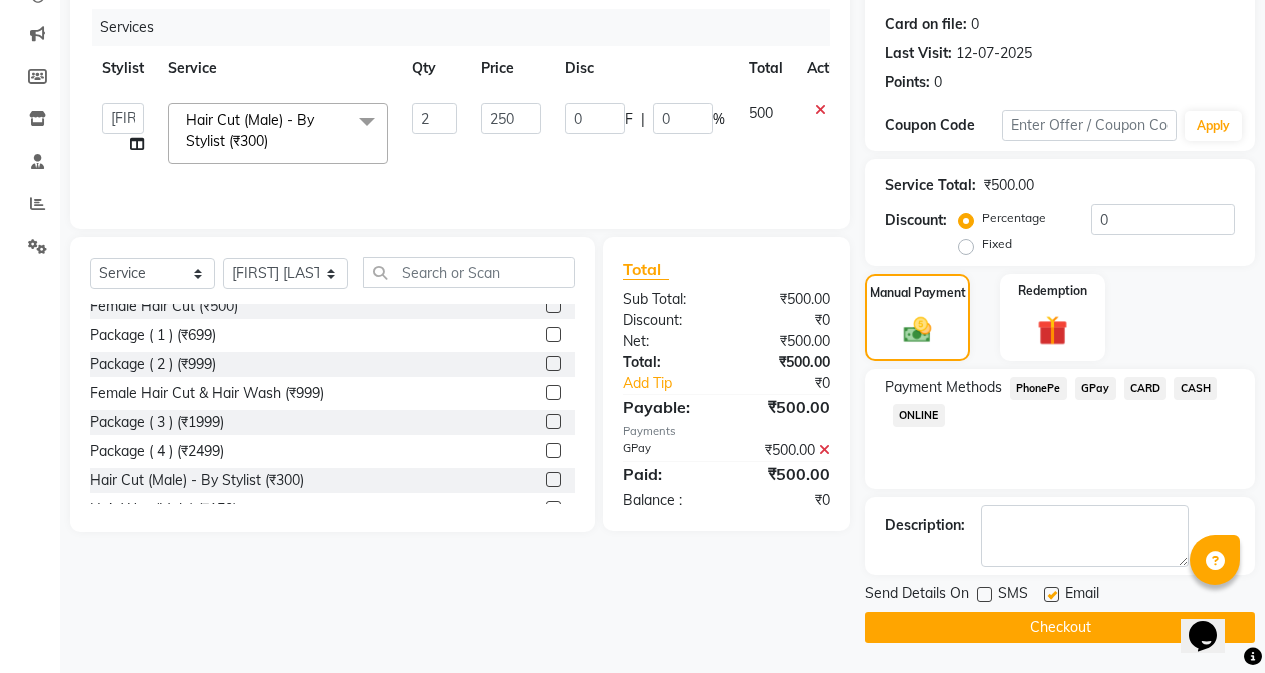 click on "Checkout" 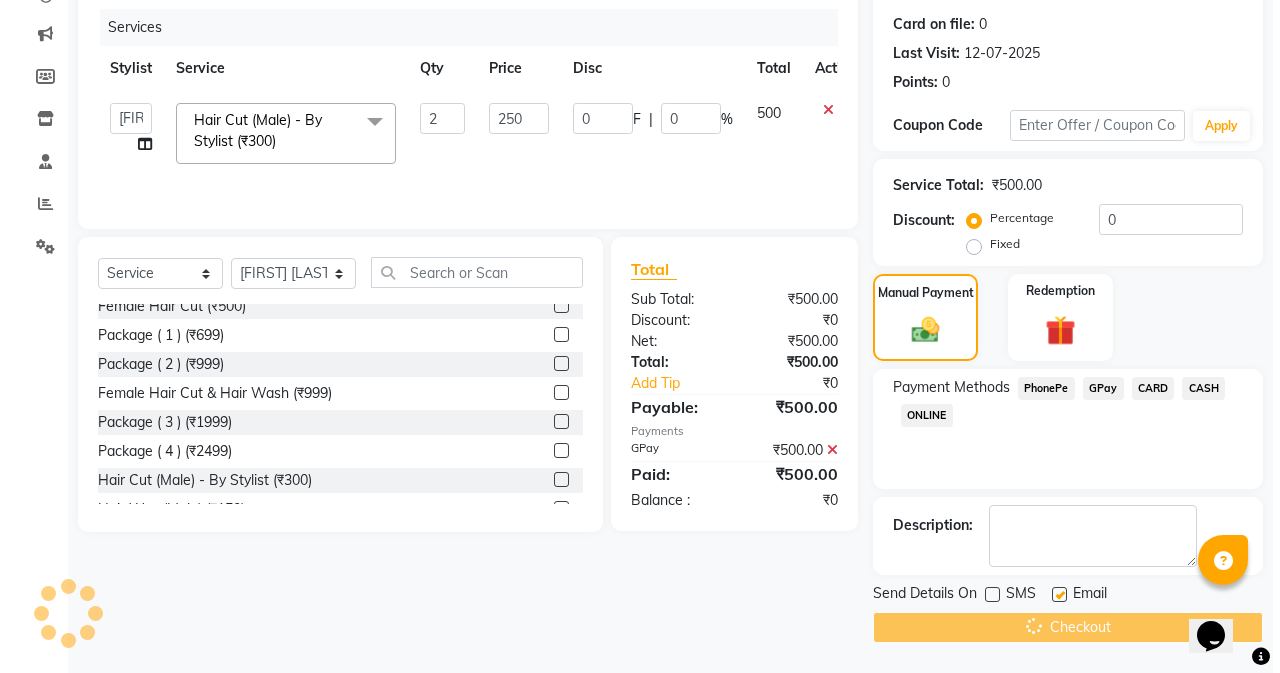 scroll, scrollTop: 0, scrollLeft: 0, axis: both 